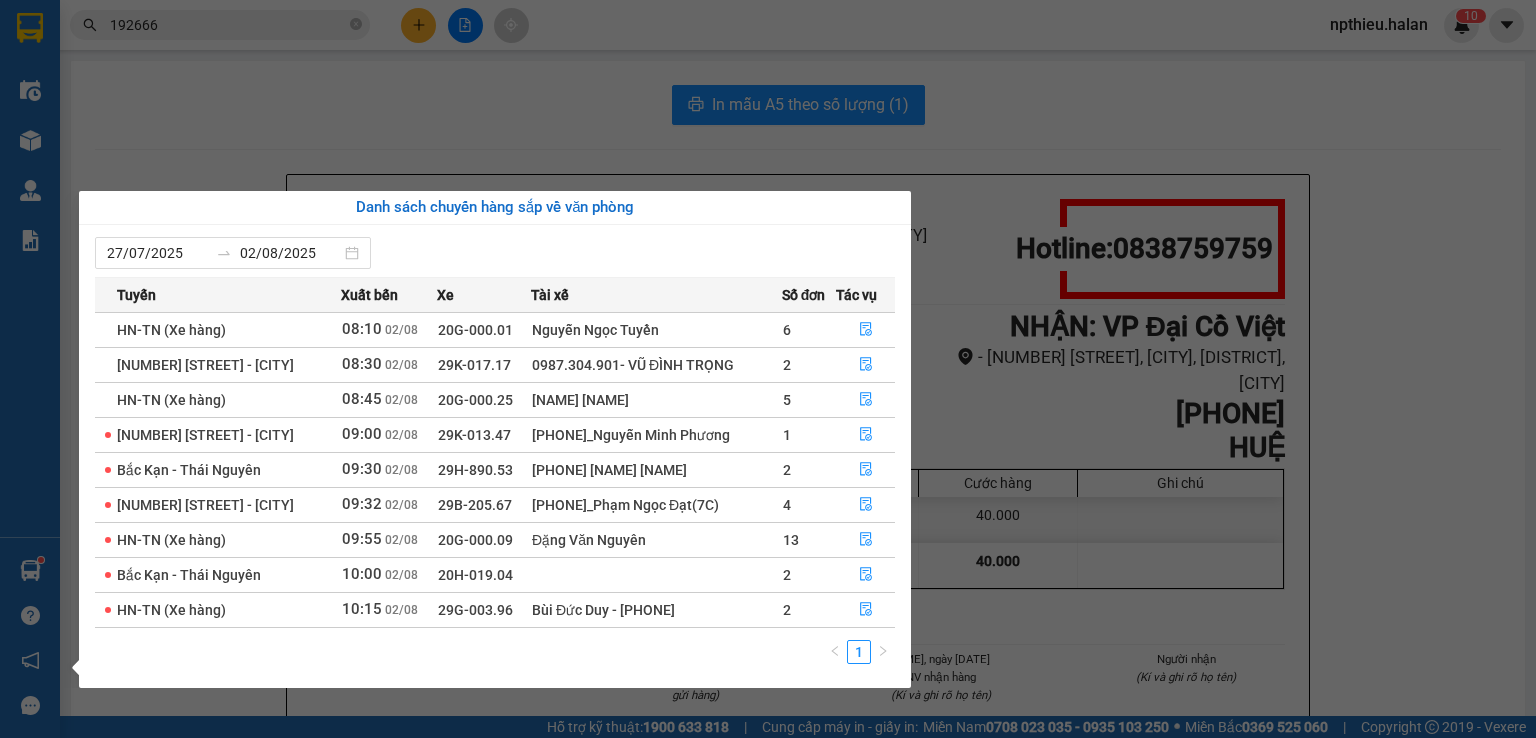 scroll, scrollTop: 0, scrollLeft: 0, axis: both 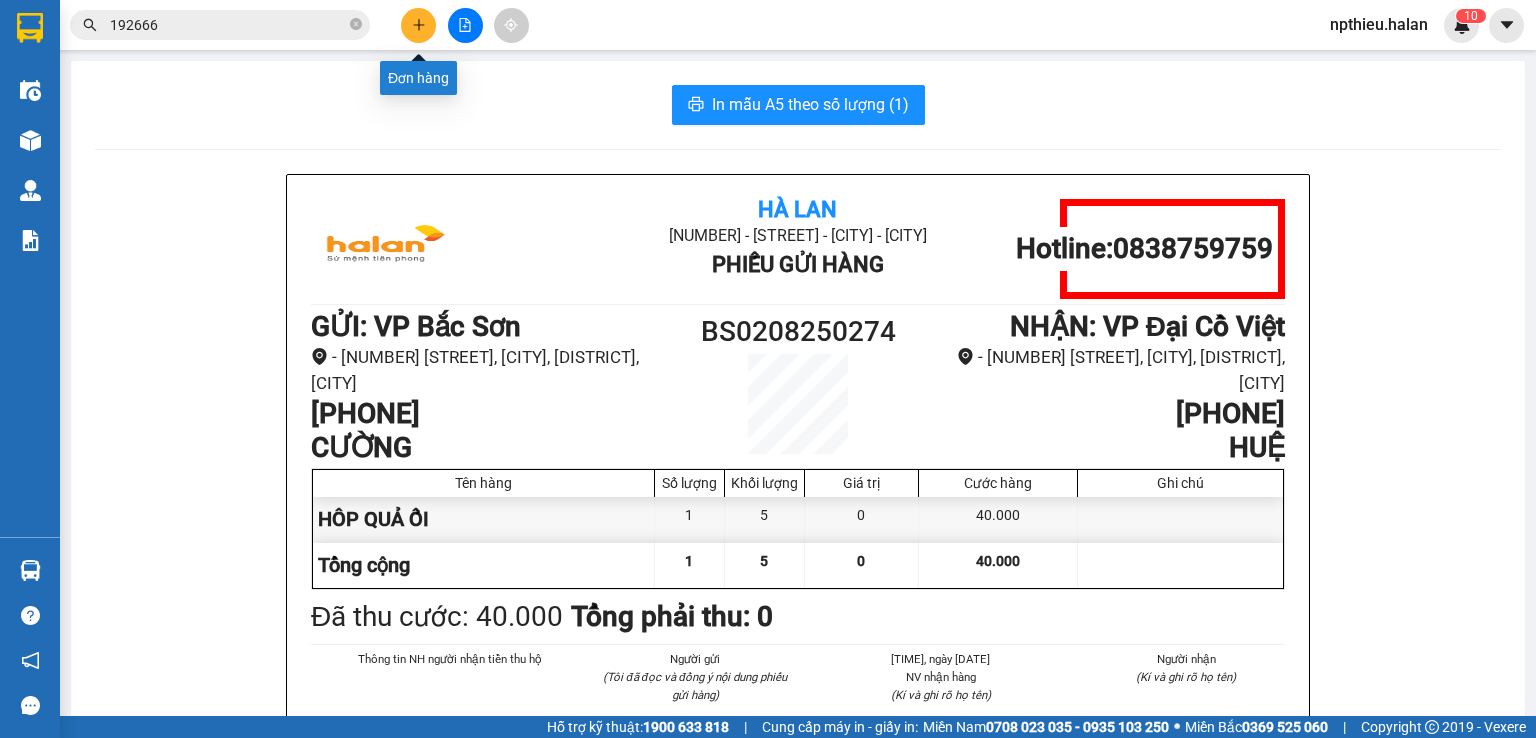 click 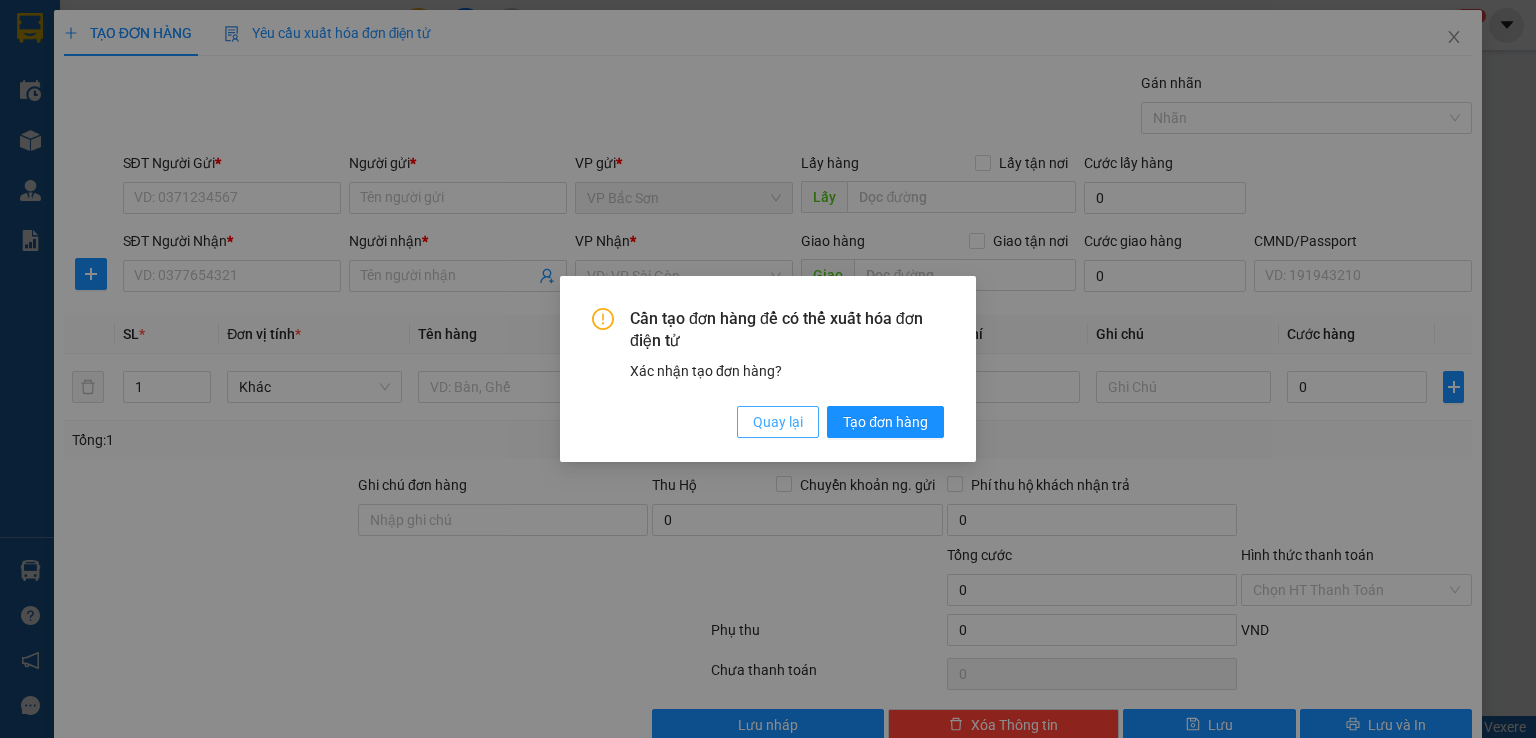 click on "Quay lại" at bounding box center [778, 422] 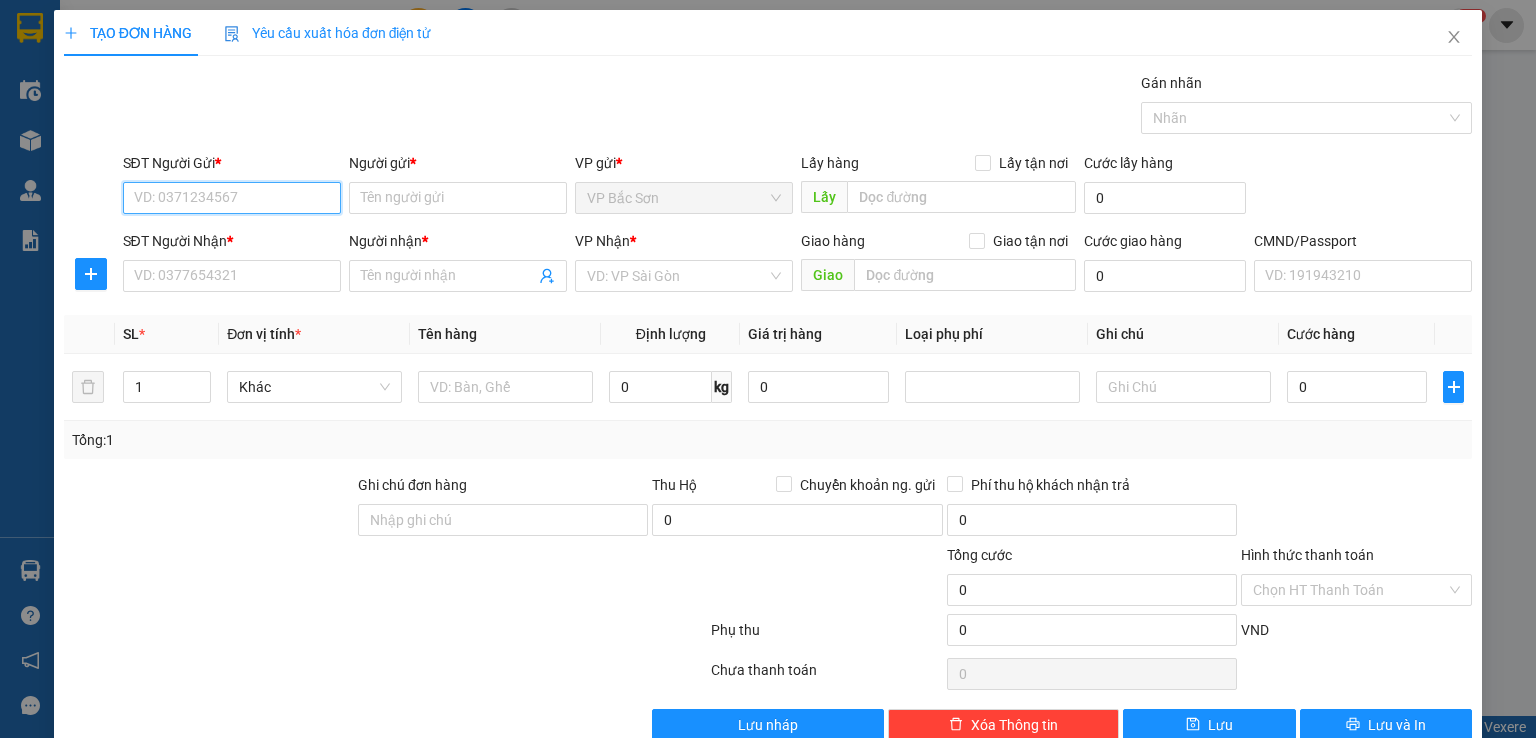 click on "SĐT Người Gửi  *" at bounding box center [232, 198] 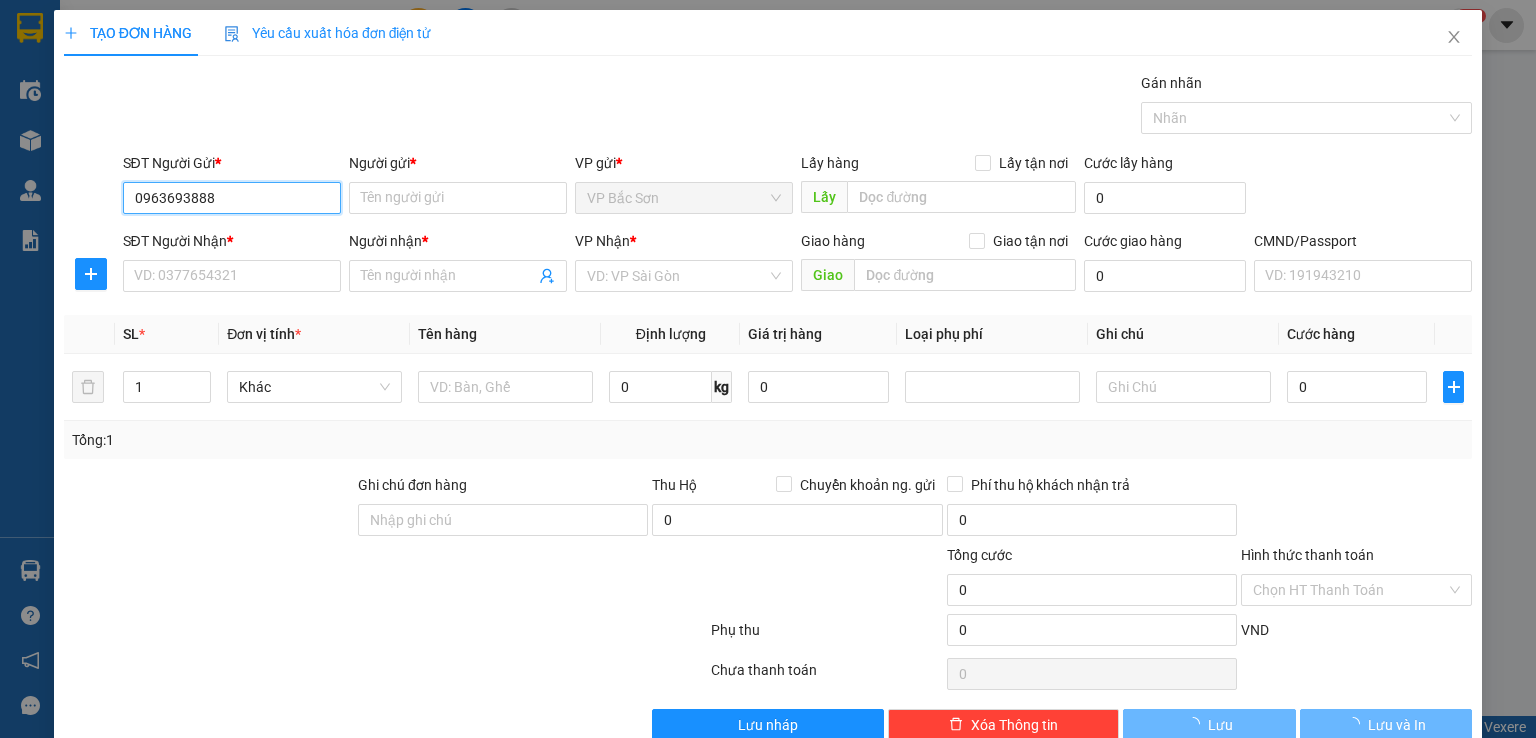 click on "0963693888" at bounding box center (232, 198) 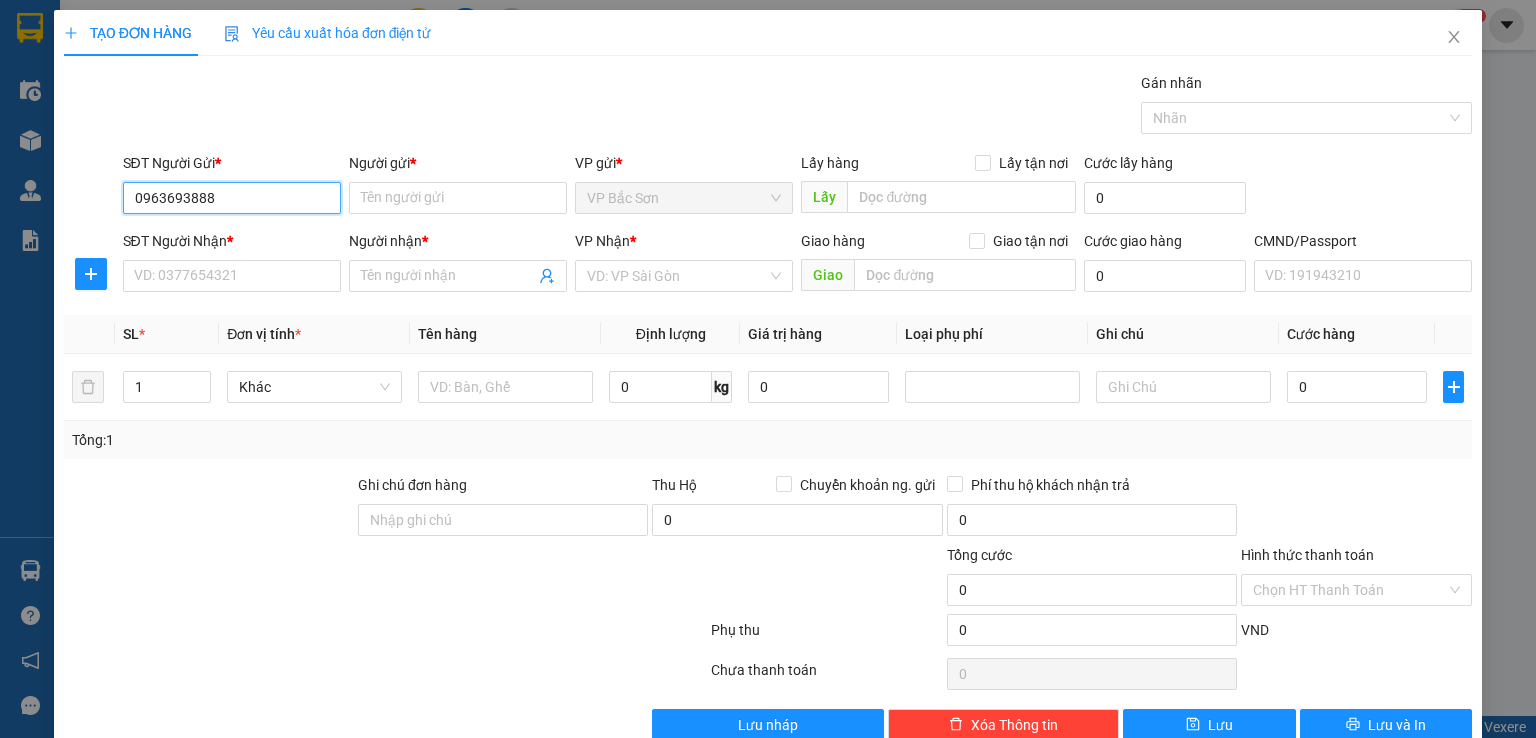 click on "0963693888" at bounding box center [232, 198] 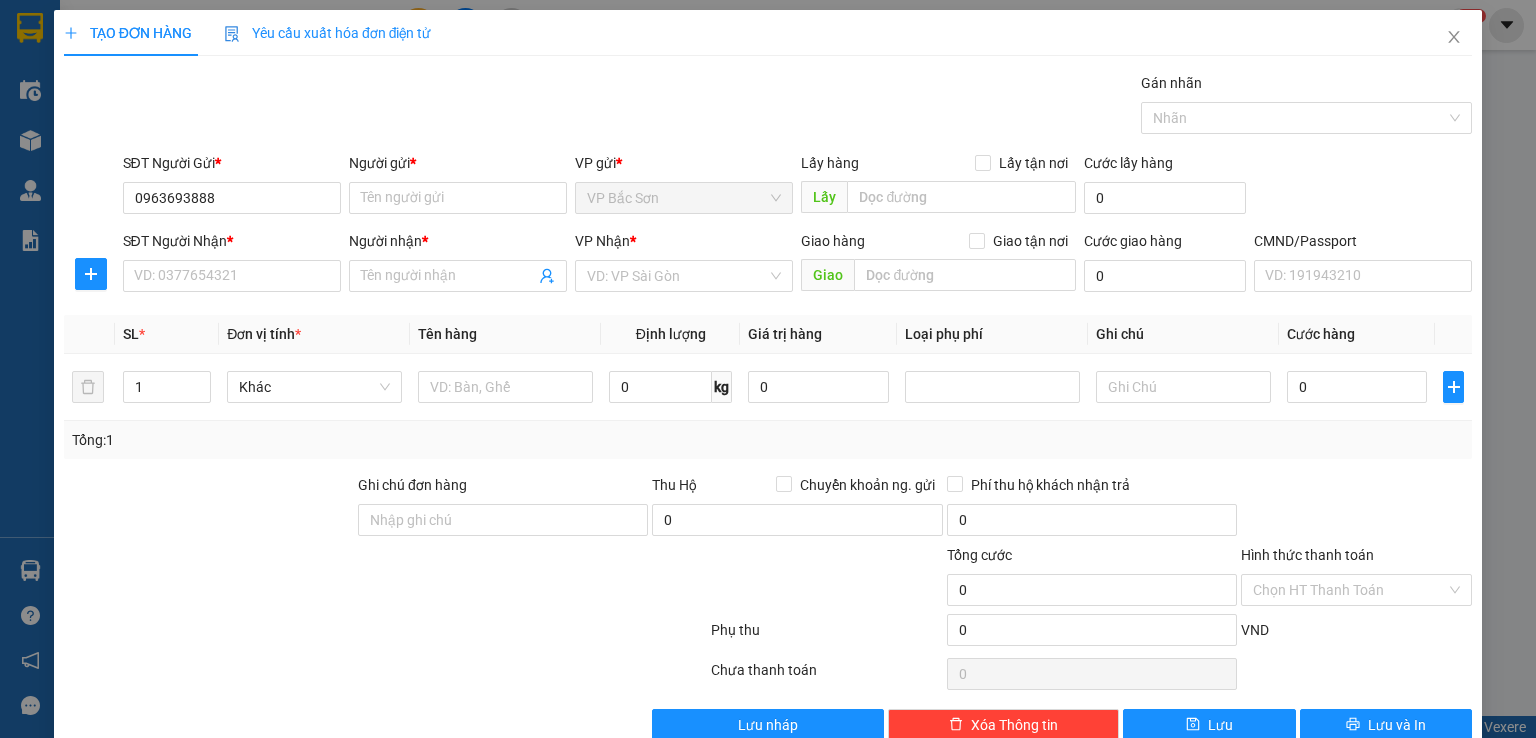 click on "SĐT Người Gửi  * [PHONE] [PHONE] Người gửi  * Tên người gửi VP gửi  * VP Bắc Sơn Lấy hàng Lấy tận nơi Lấy Cước lấy hàng 0 SĐT Người Nhận  * VD: [PHONE] Người nhận  * Tên người nhận VP Nhận  * VD: VP Sài Gòn Giao hàng Giao tận nơi Giao Cước giao hàng 0 CMND/Passport VD: [PASSPORT]" at bounding box center (768, 226) 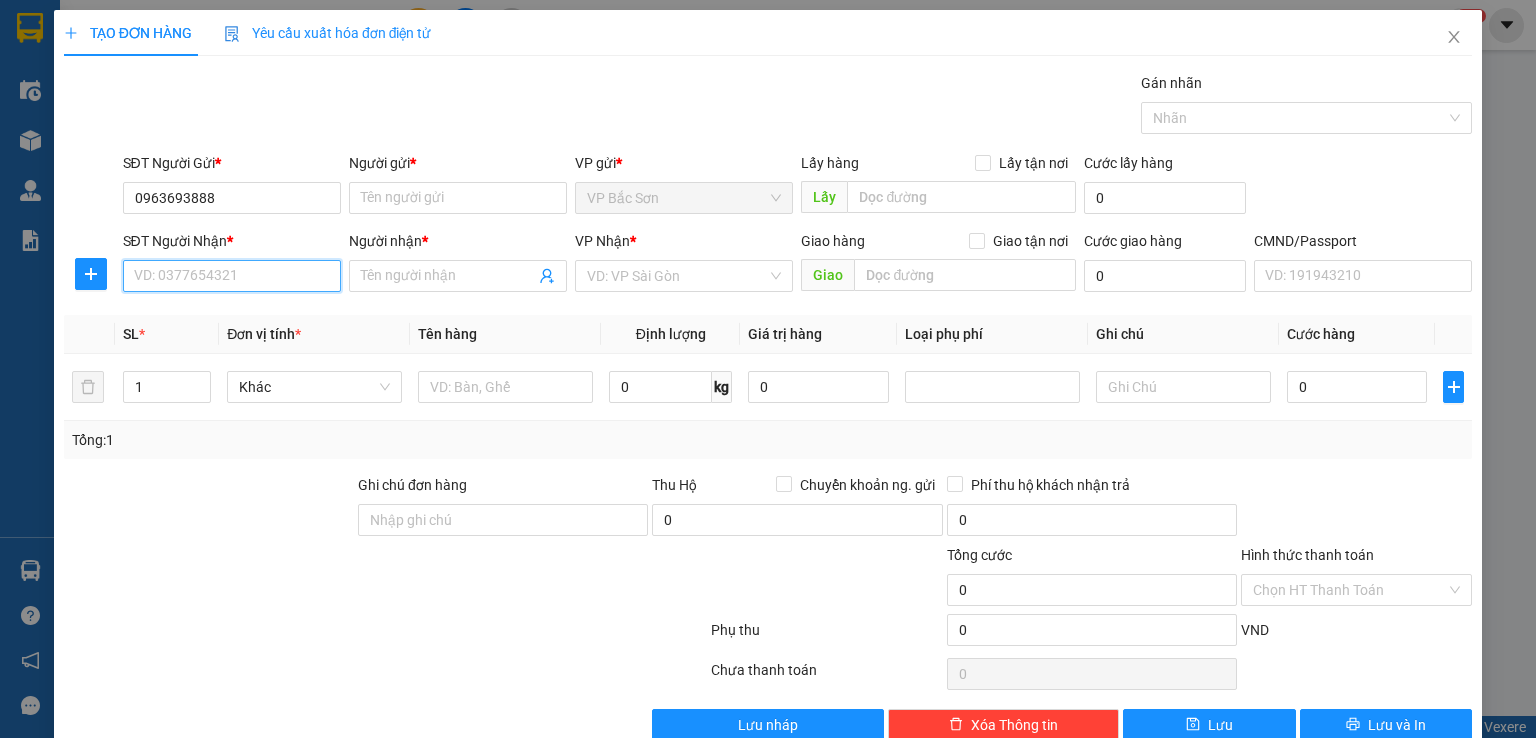 click on "SĐT Người Nhận  *" at bounding box center [232, 276] 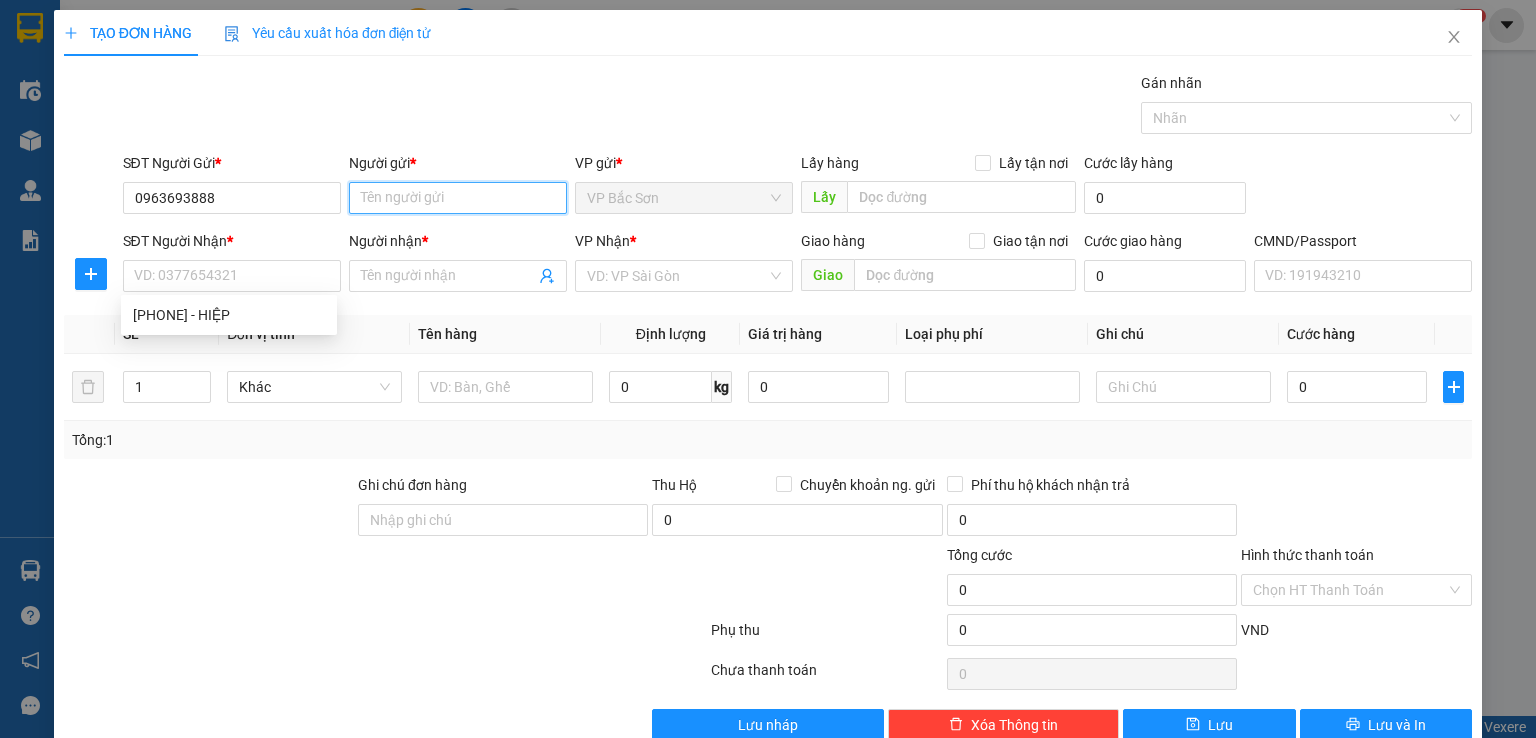 click on "Người gửi  *" at bounding box center (458, 198) 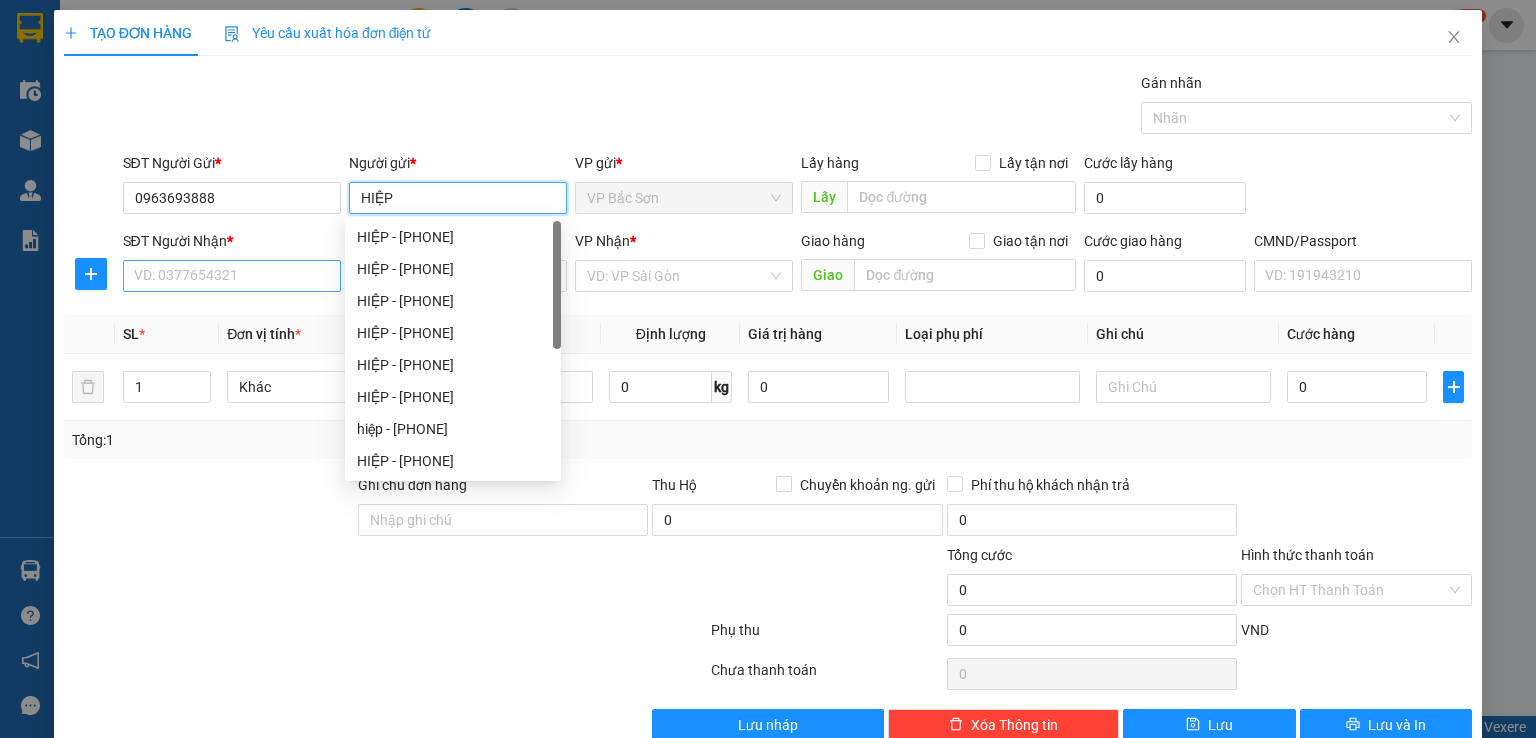 type on "HIỆP" 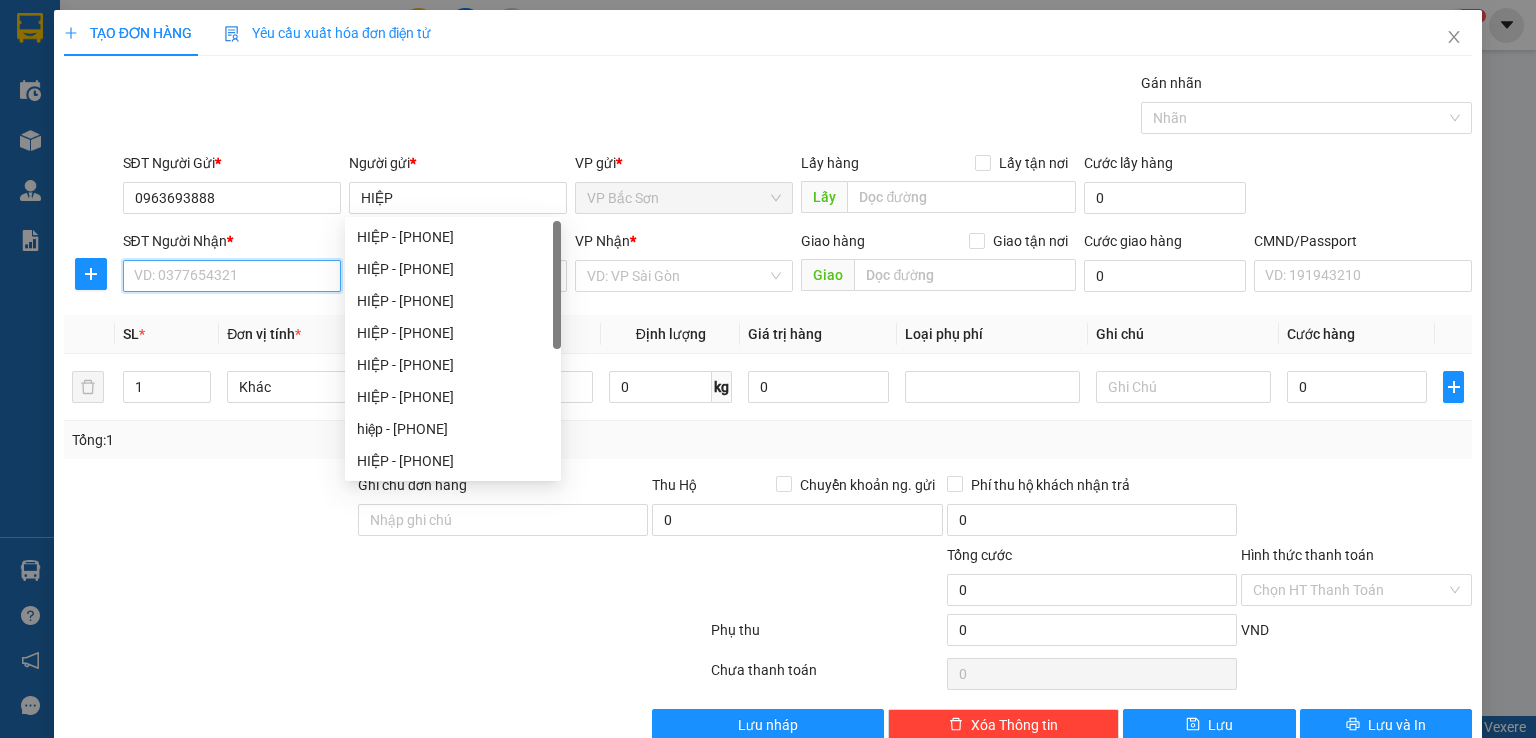 click on "SĐT Người Nhận  *" at bounding box center [232, 276] 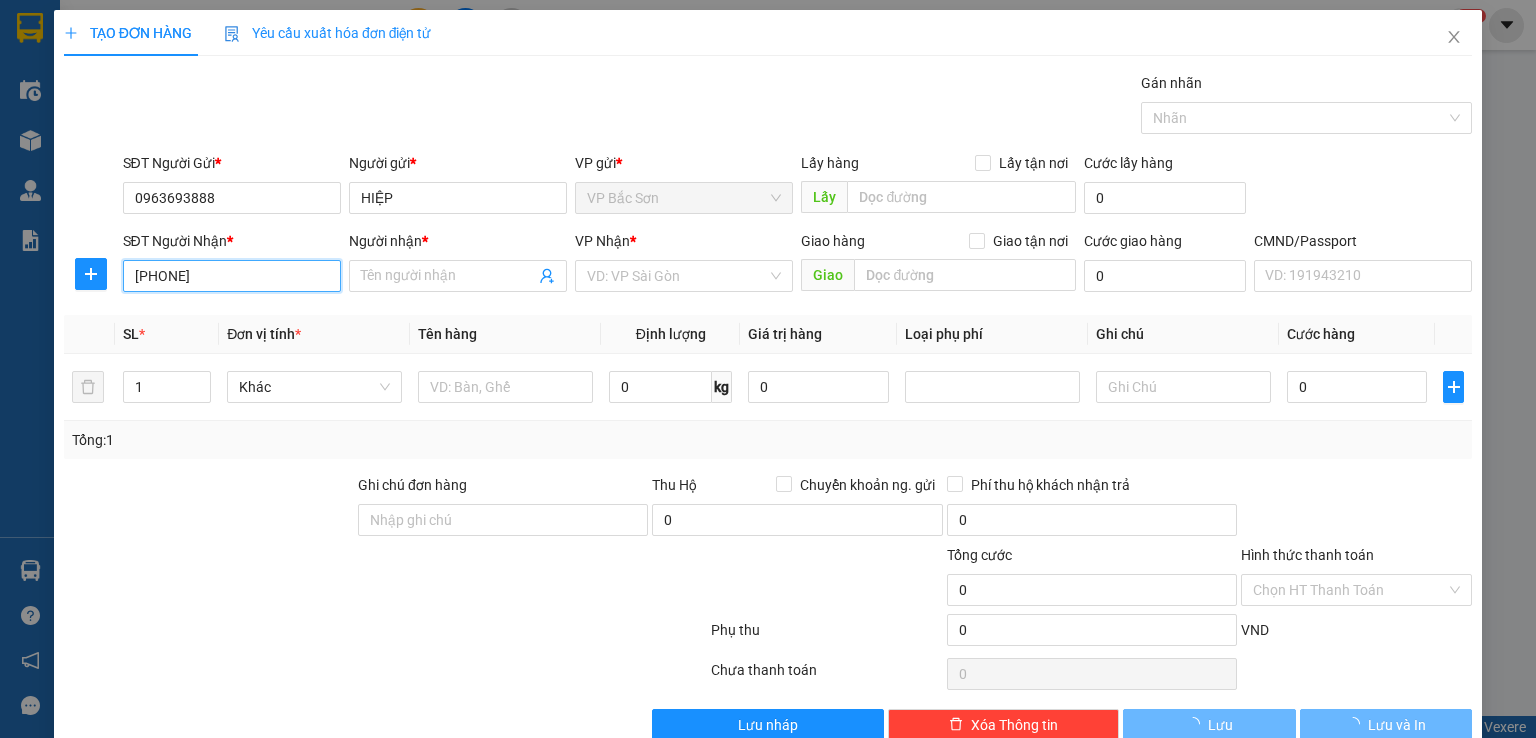 click on "[PHONE]" at bounding box center [232, 276] 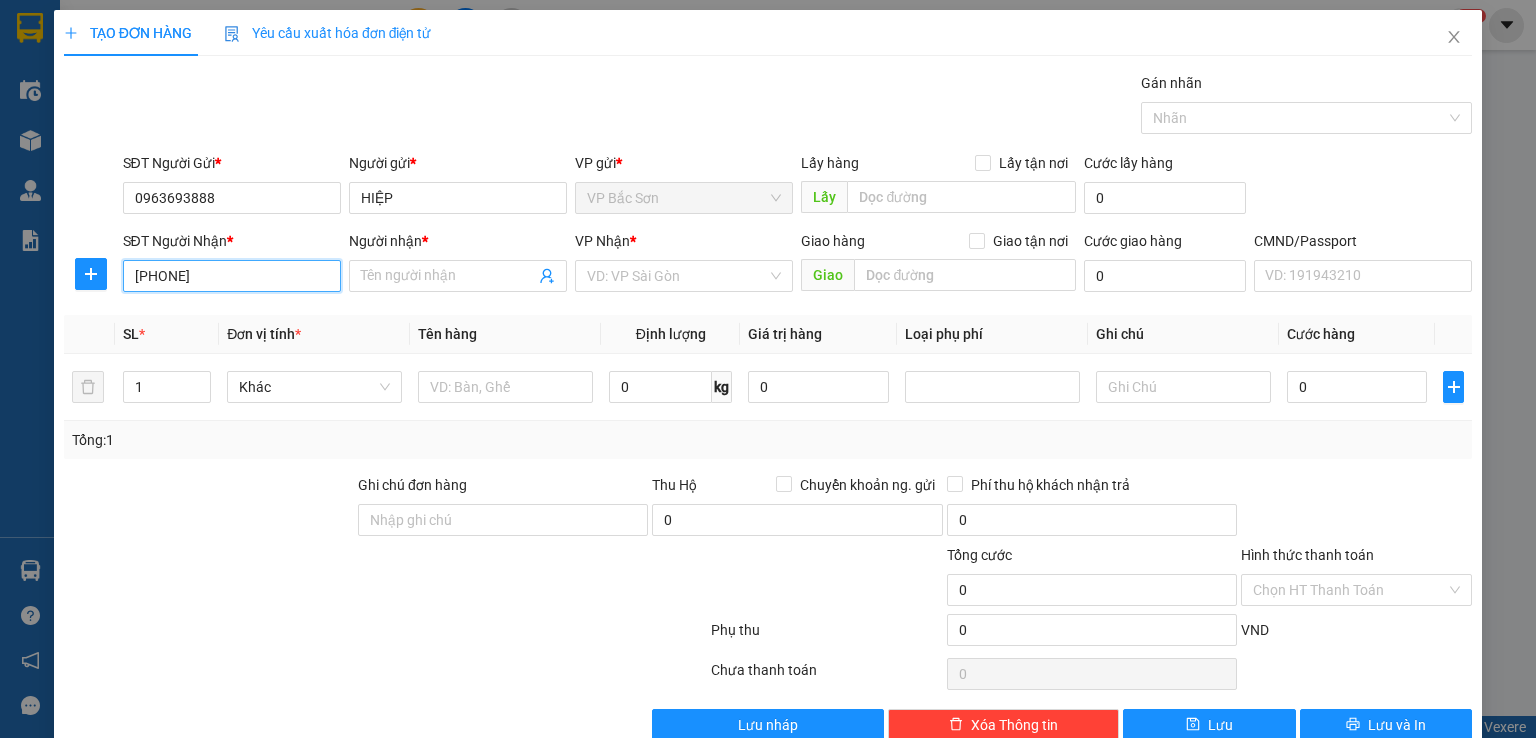 click on "[PHONE]" at bounding box center (232, 276) 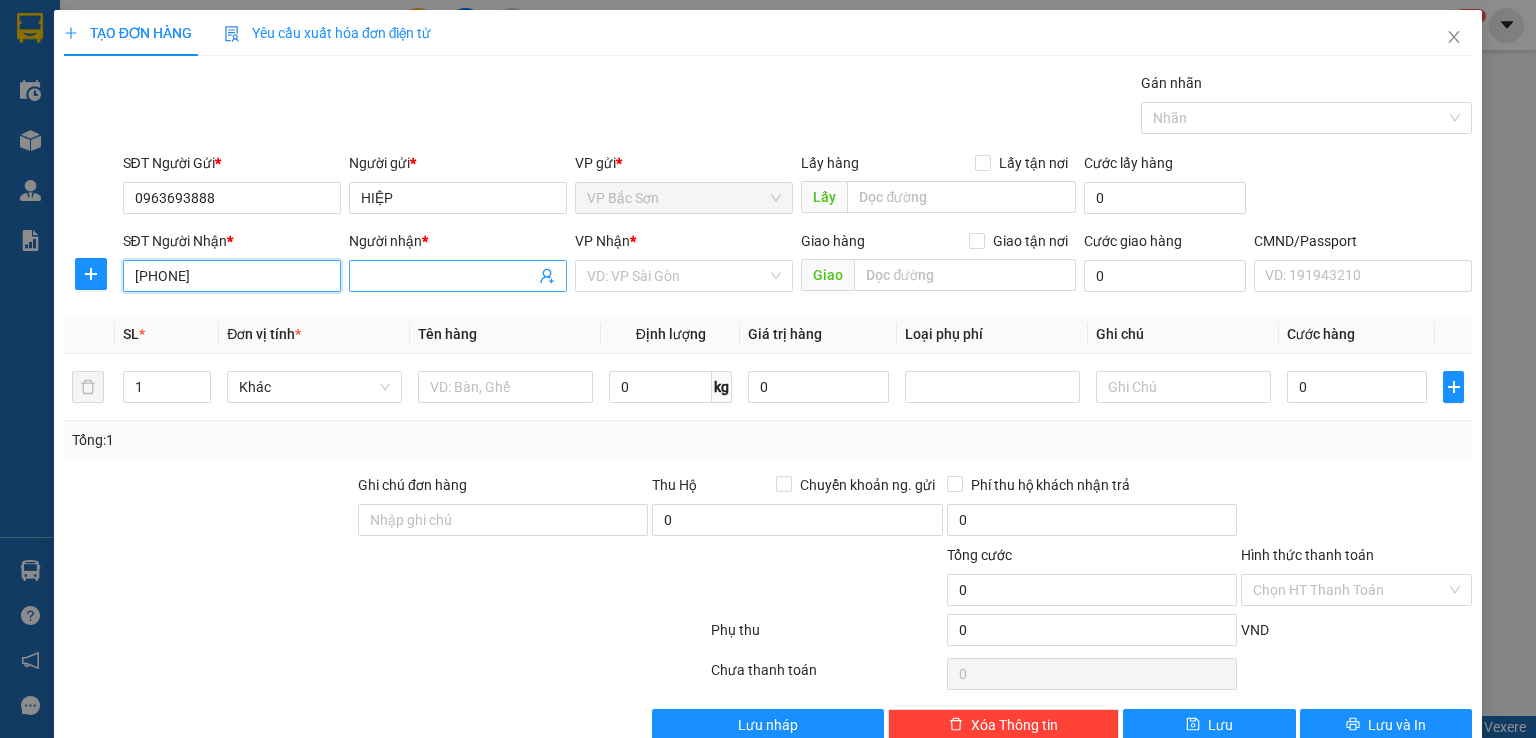 type on "[PHONE]" 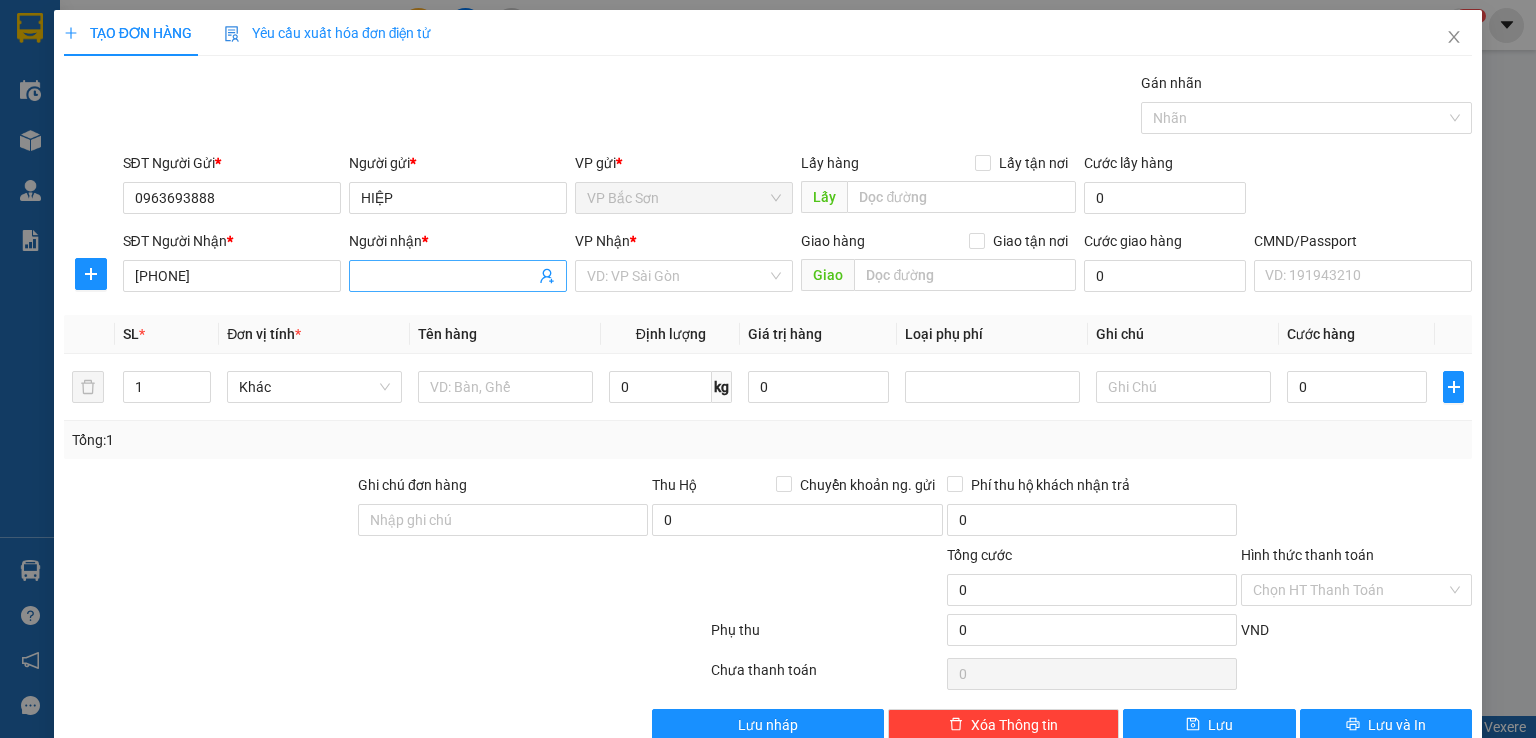 click on "Người nhận  *" at bounding box center (448, 276) 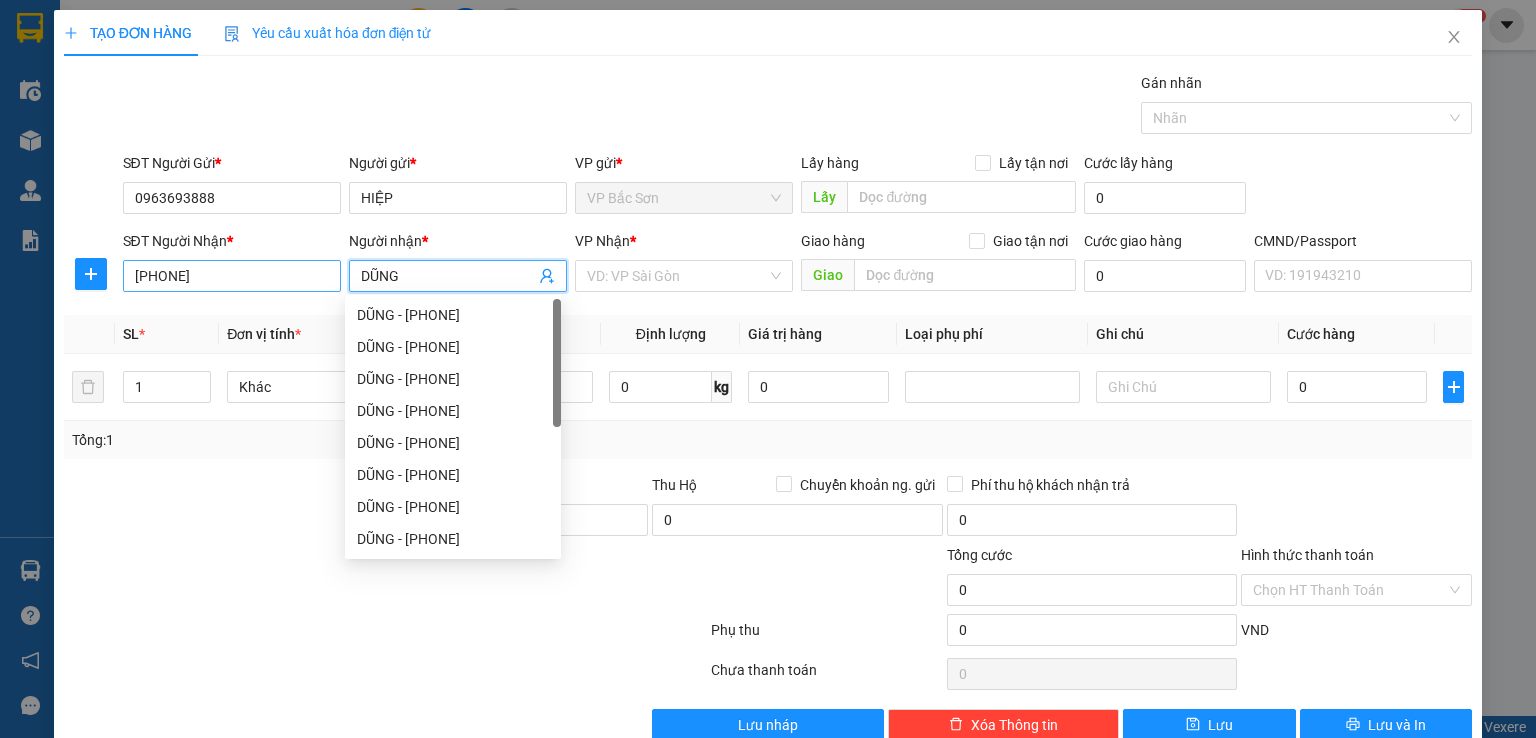 type on "DŨNG" 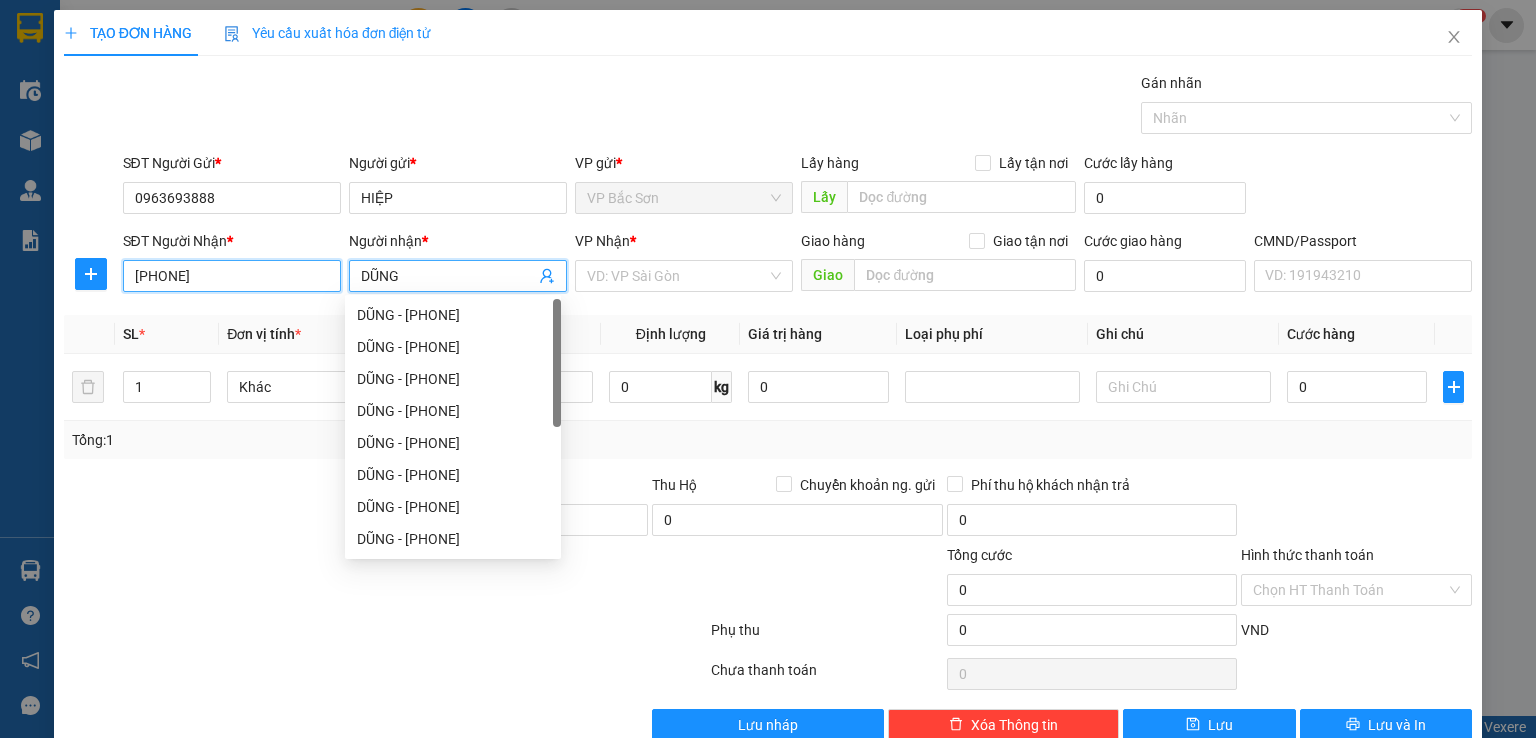click on "[PHONE]" at bounding box center (232, 276) 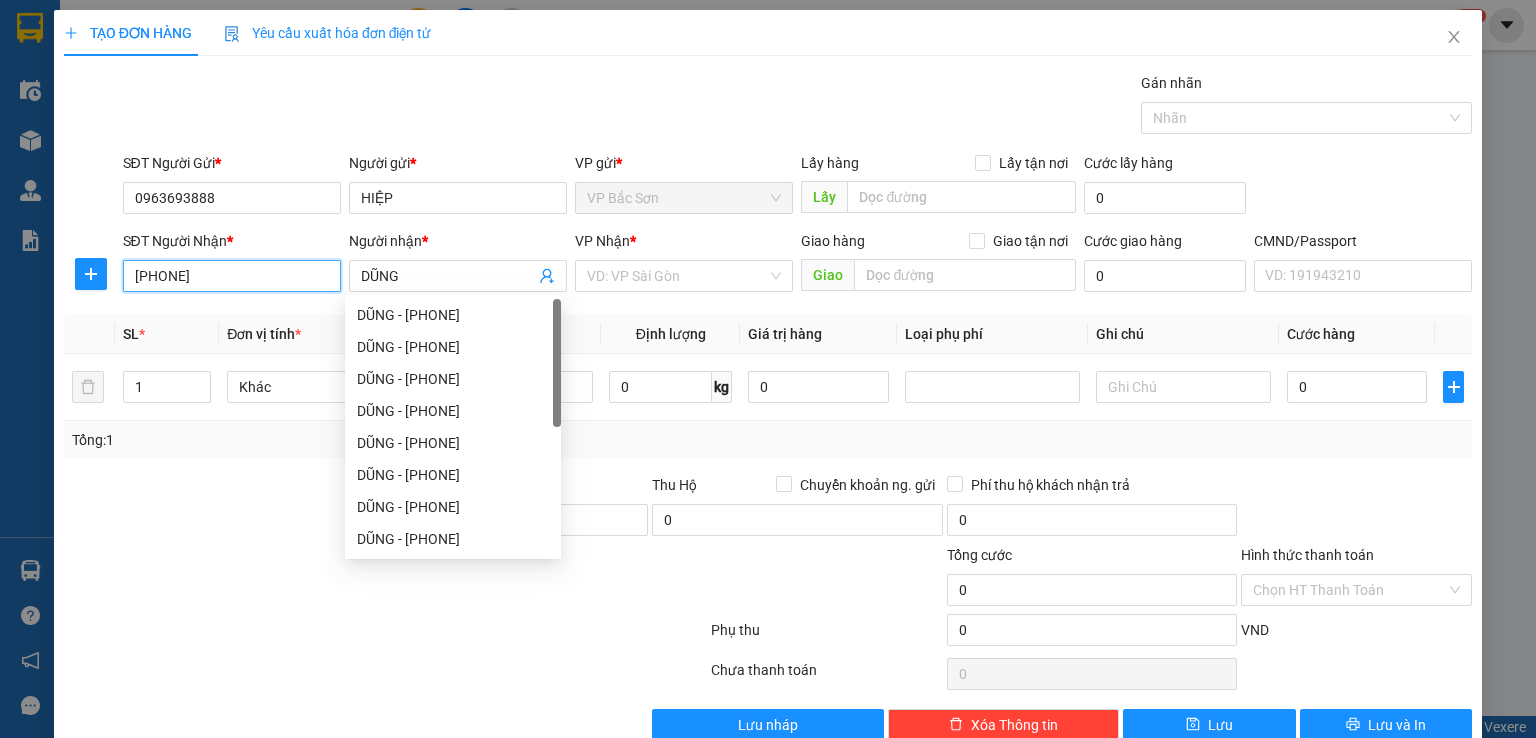 click on "[PHONE]" at bounding box center (232, 276) 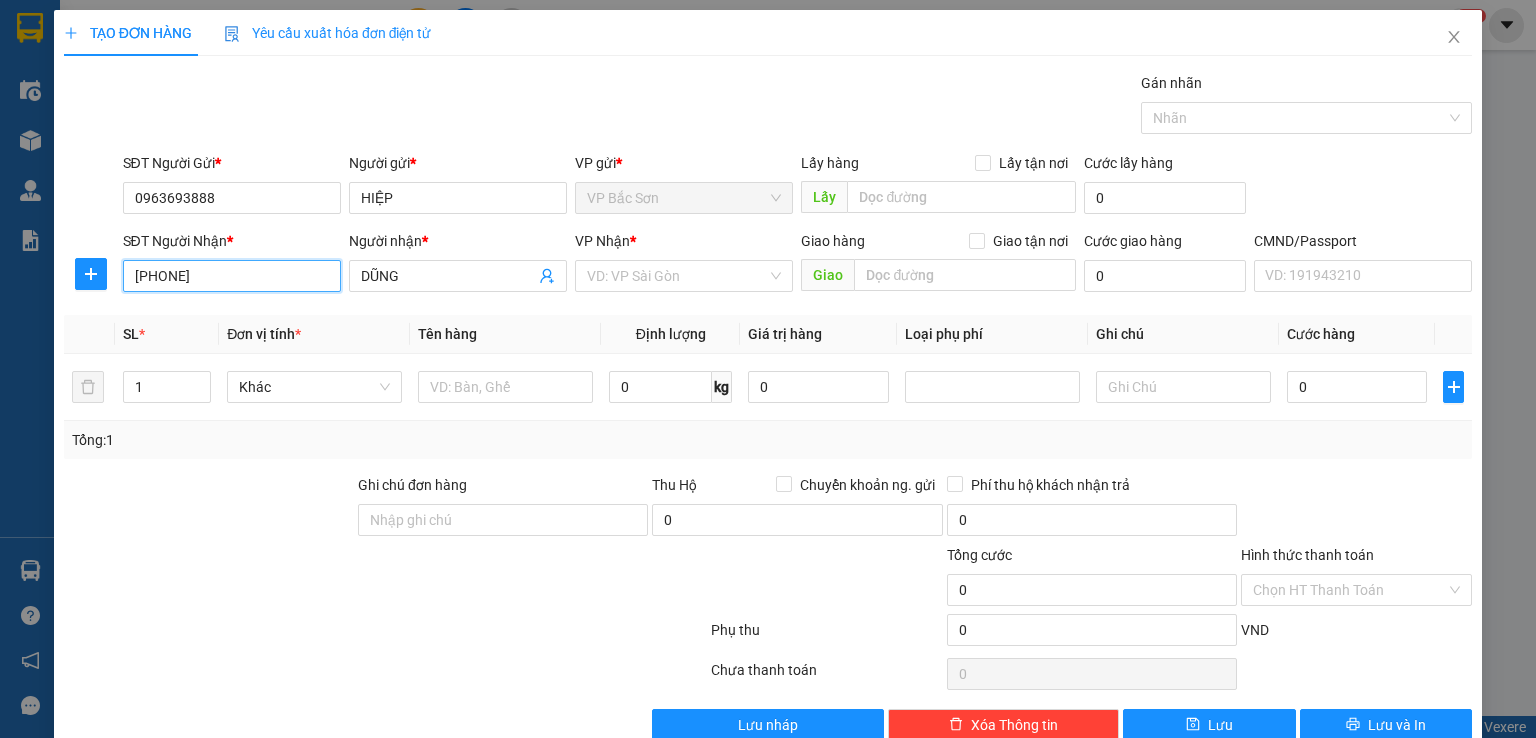 click on "[PHONE]" at bounding box center (232, 276) 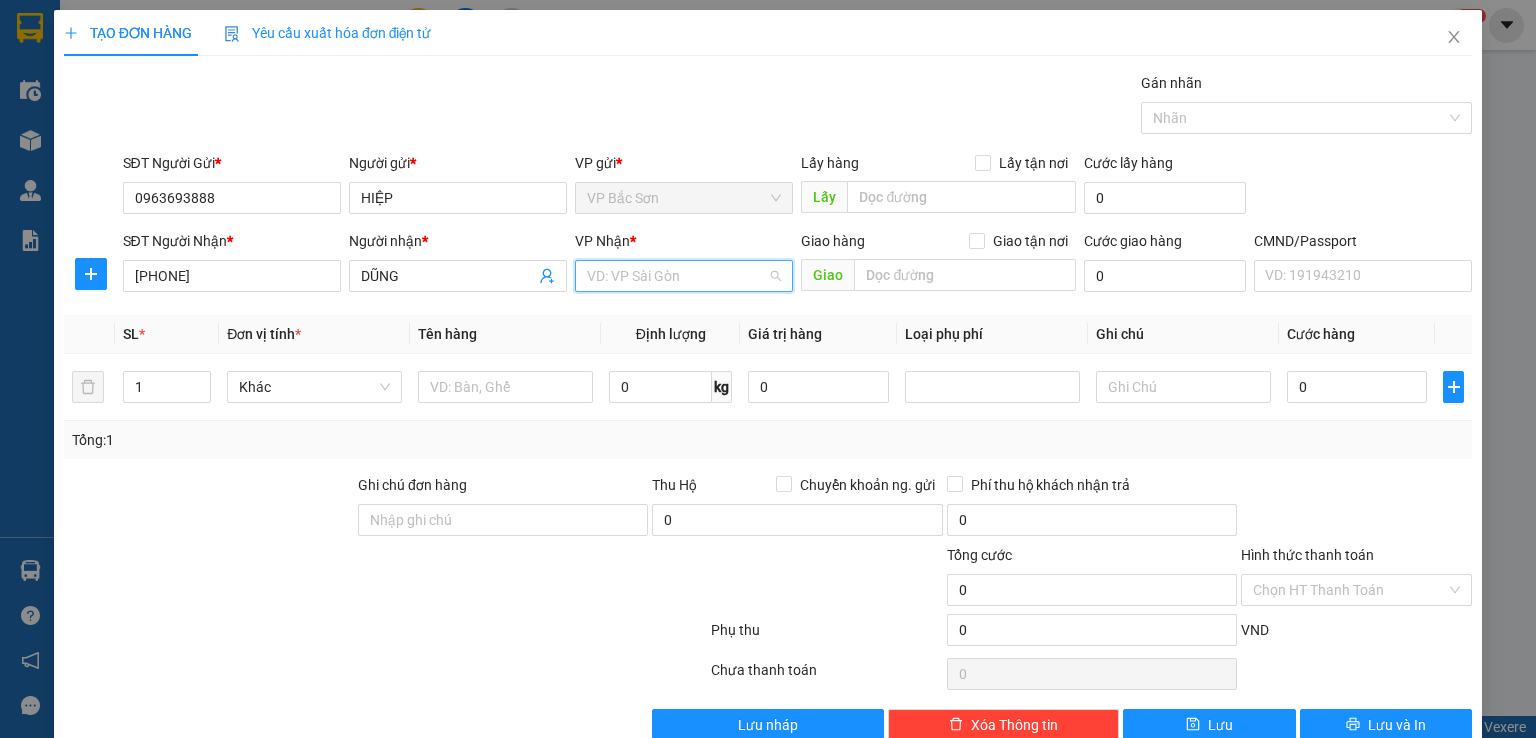 click at bounding box center (677, 276) 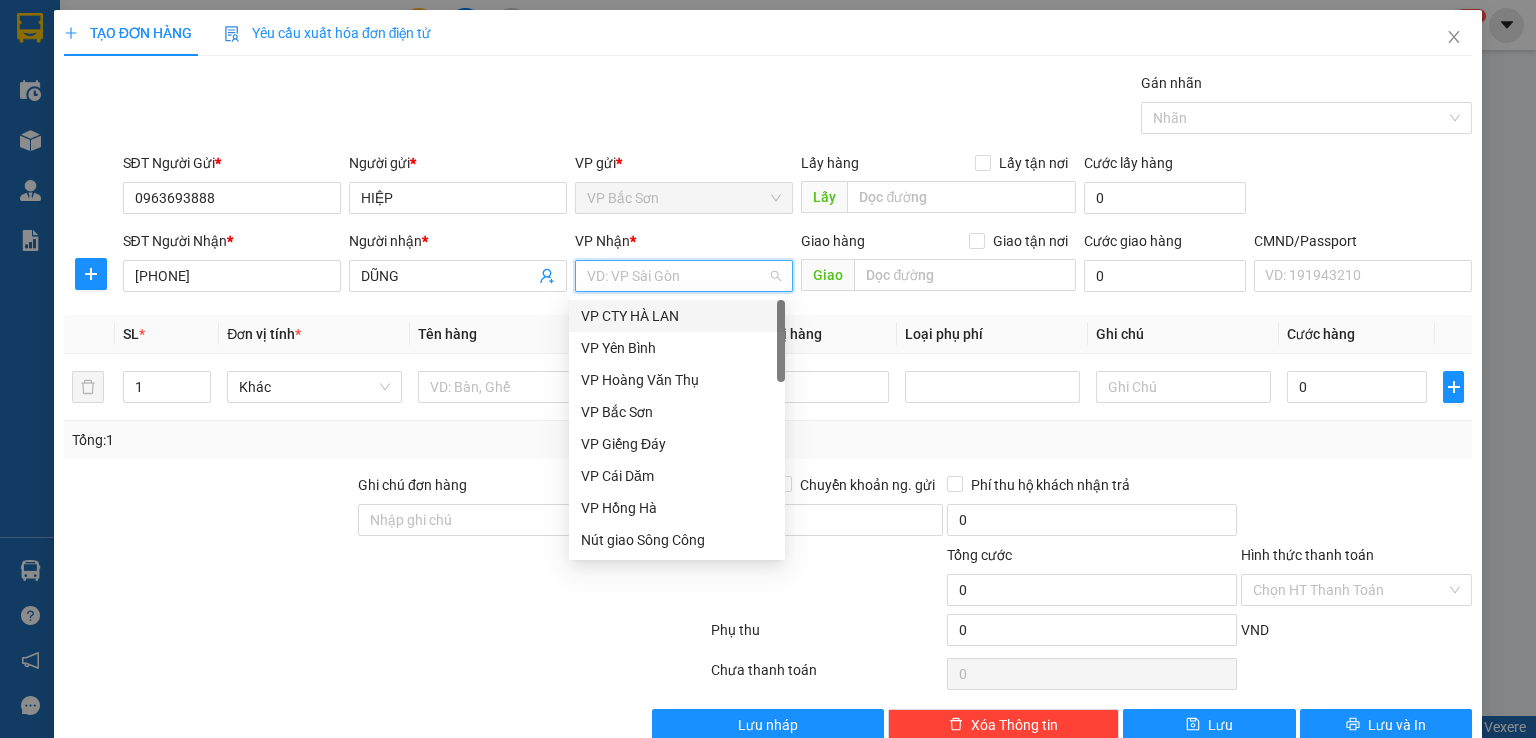 type on "D" 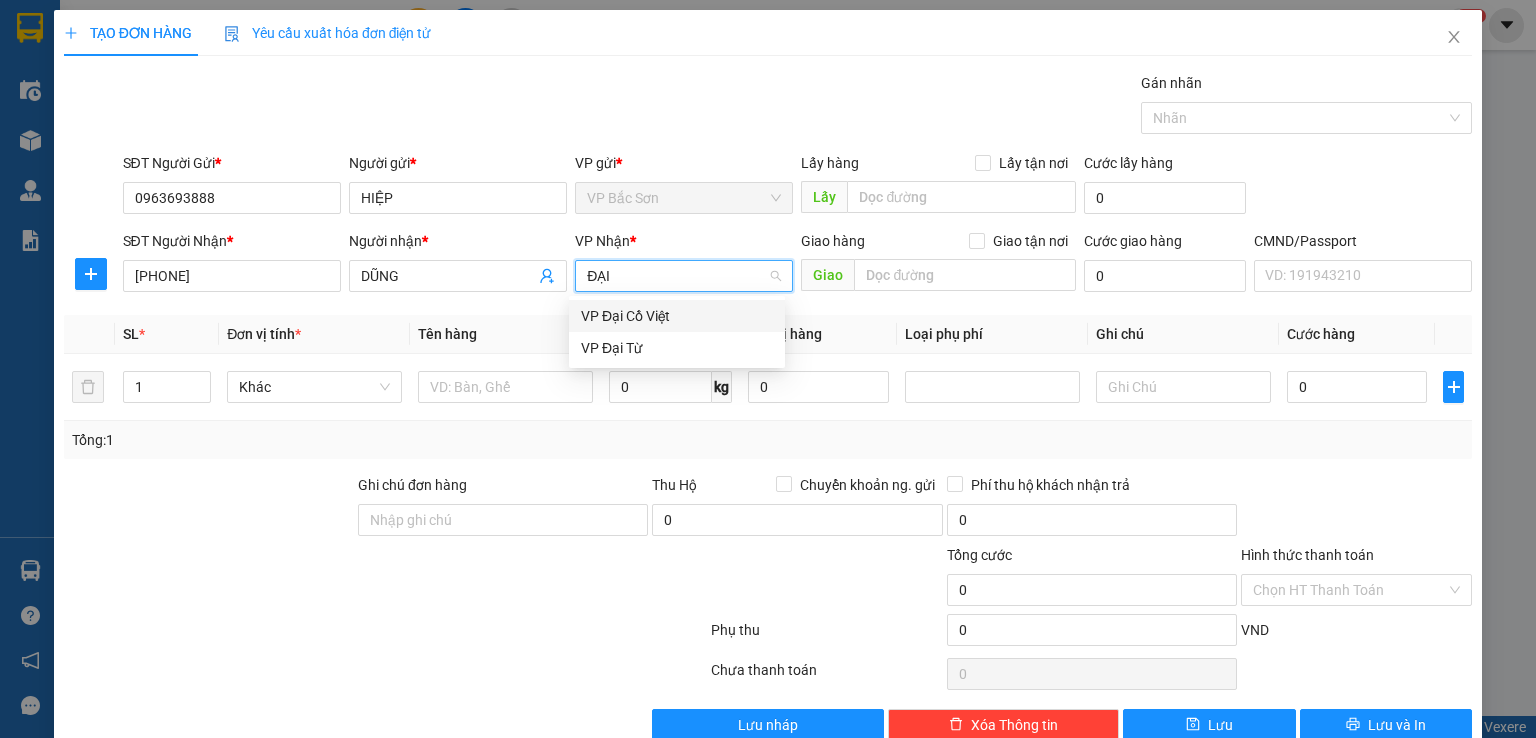 type on "ĐẠI" 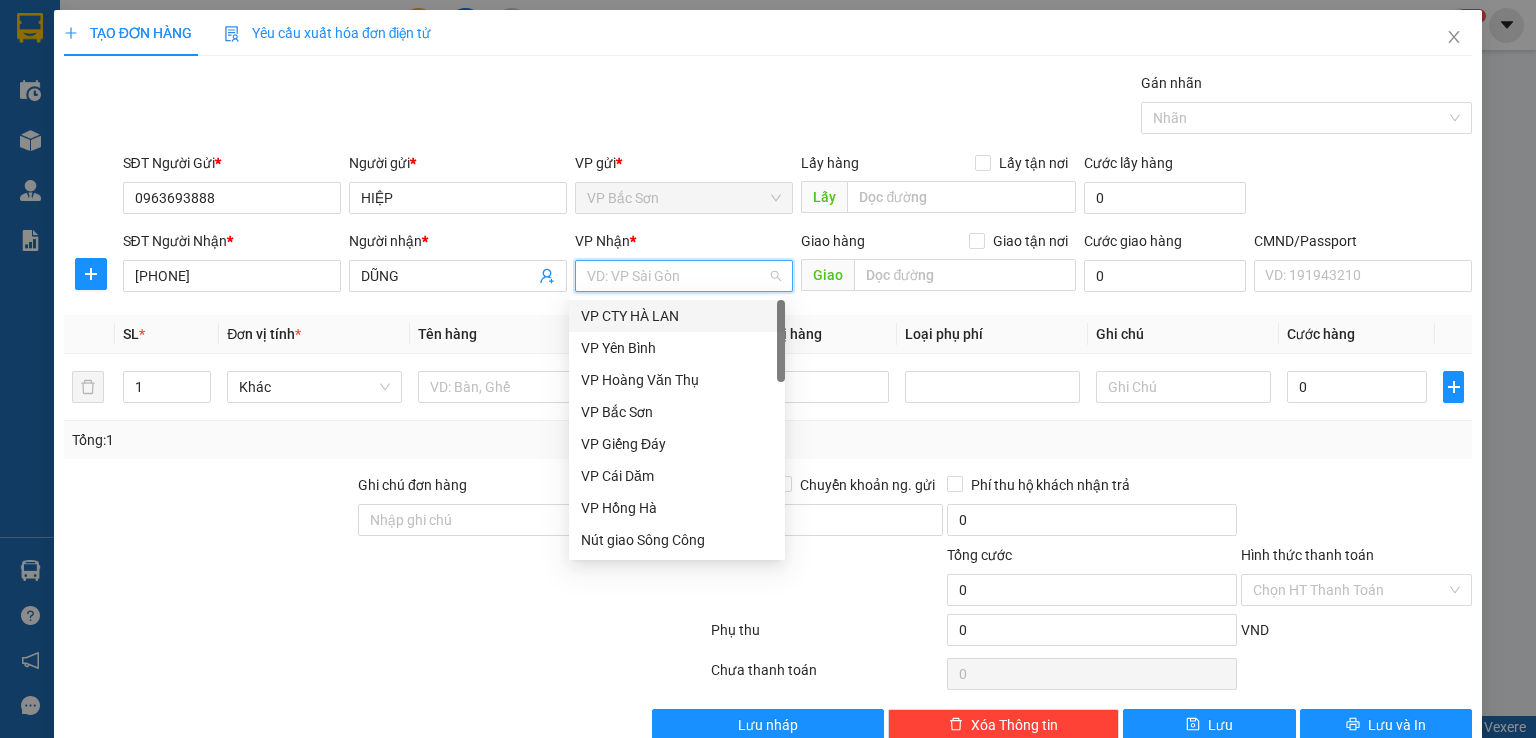 click at bounding box center [677, 276] 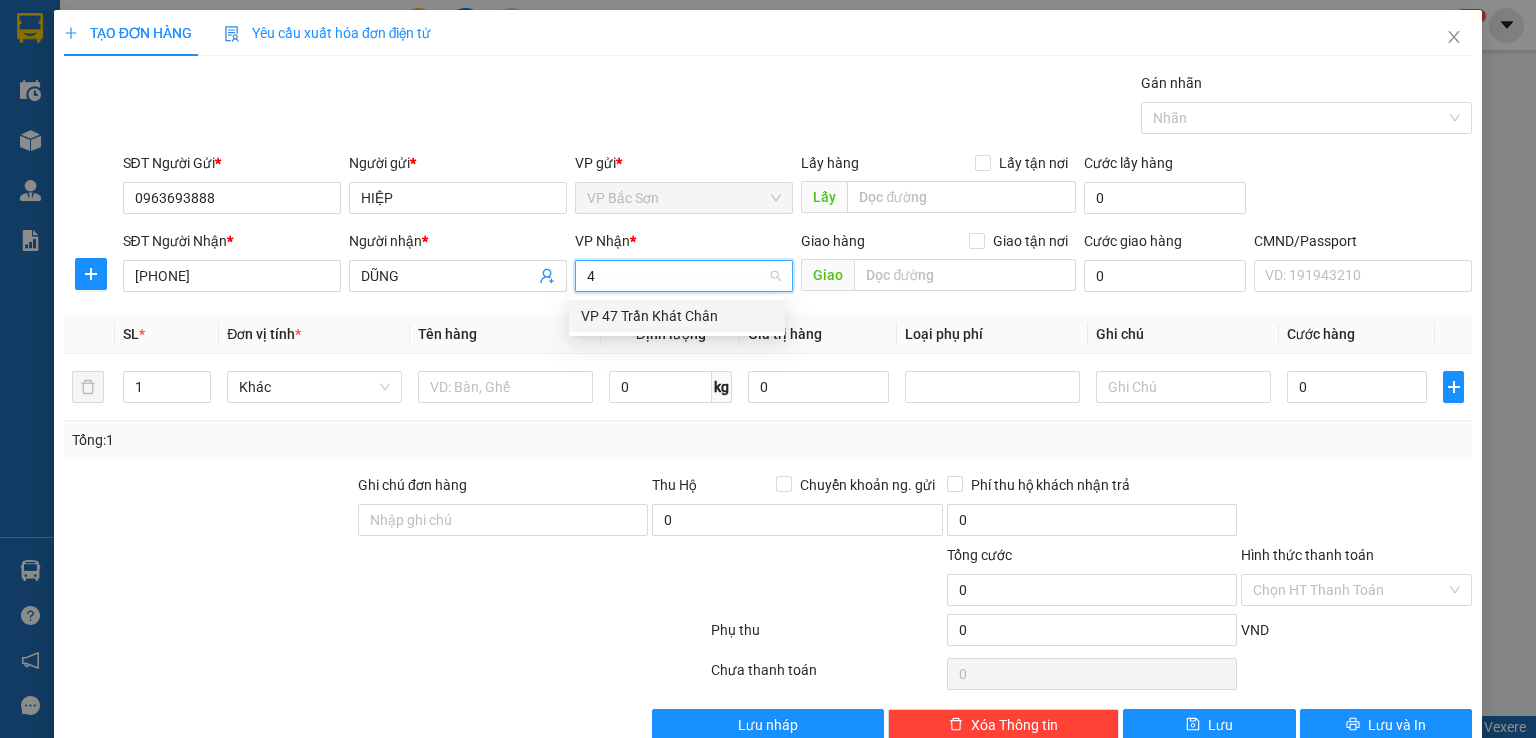 type on "47" 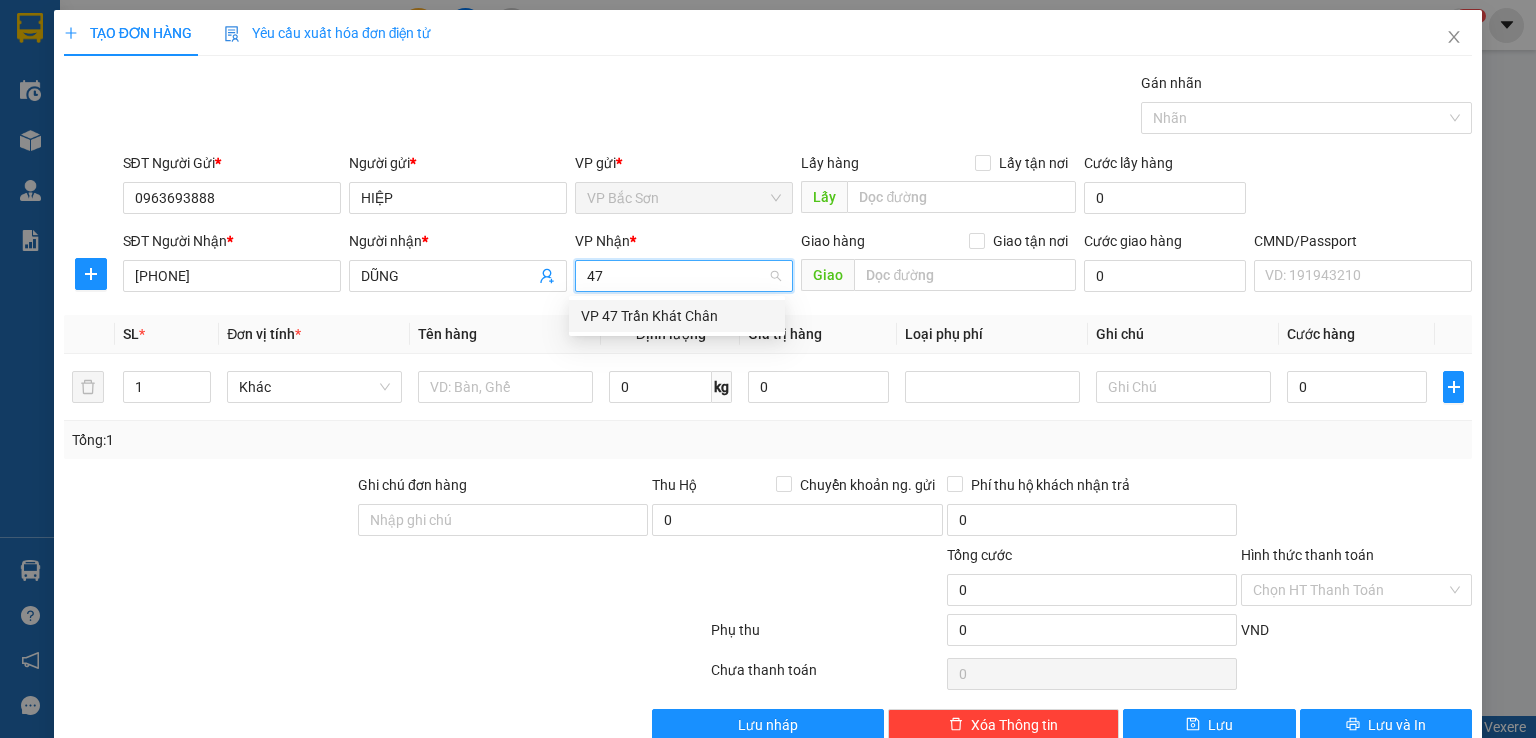 click on "VP 47 Trần Khát Chân" at bounding box center (677, 316) 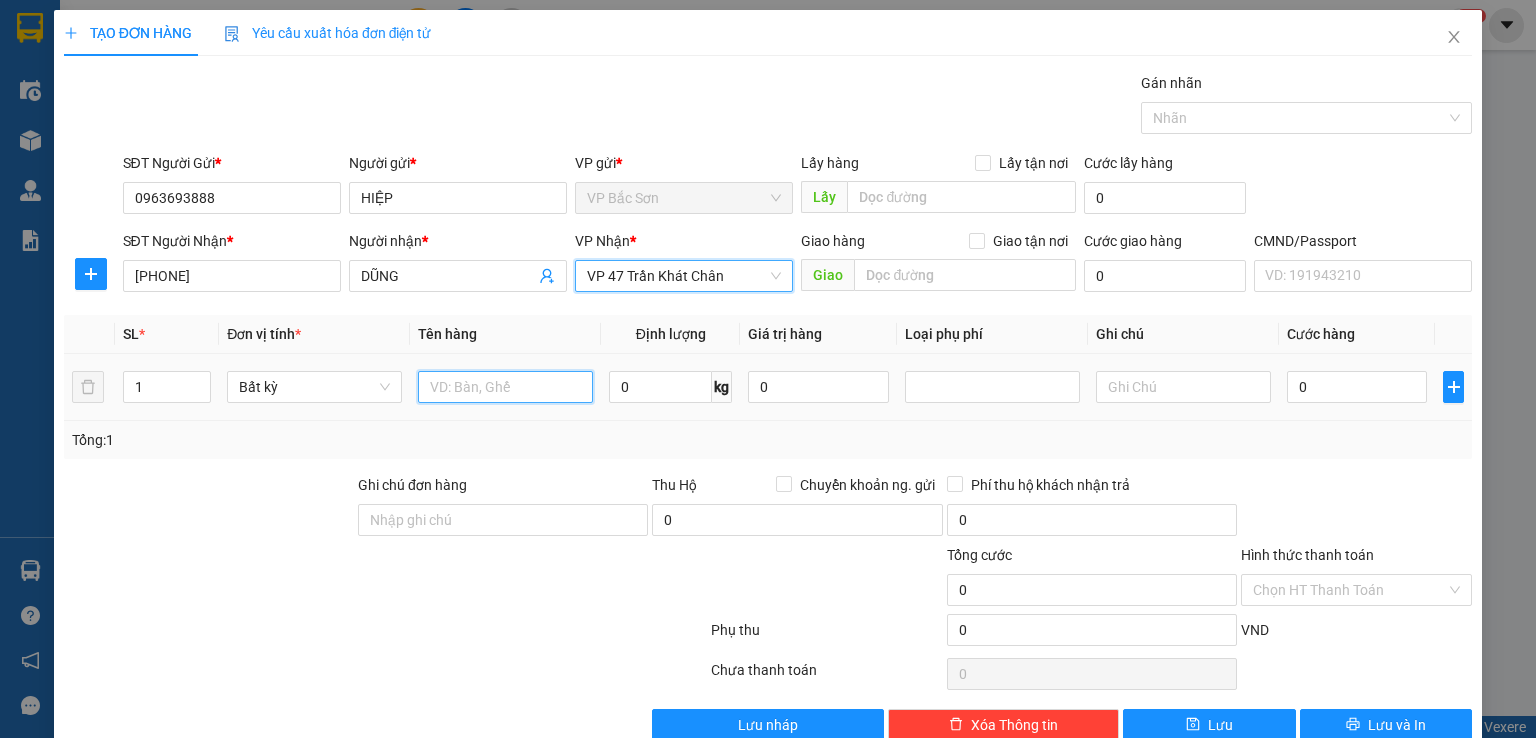 click at bounding box center (505, 387) 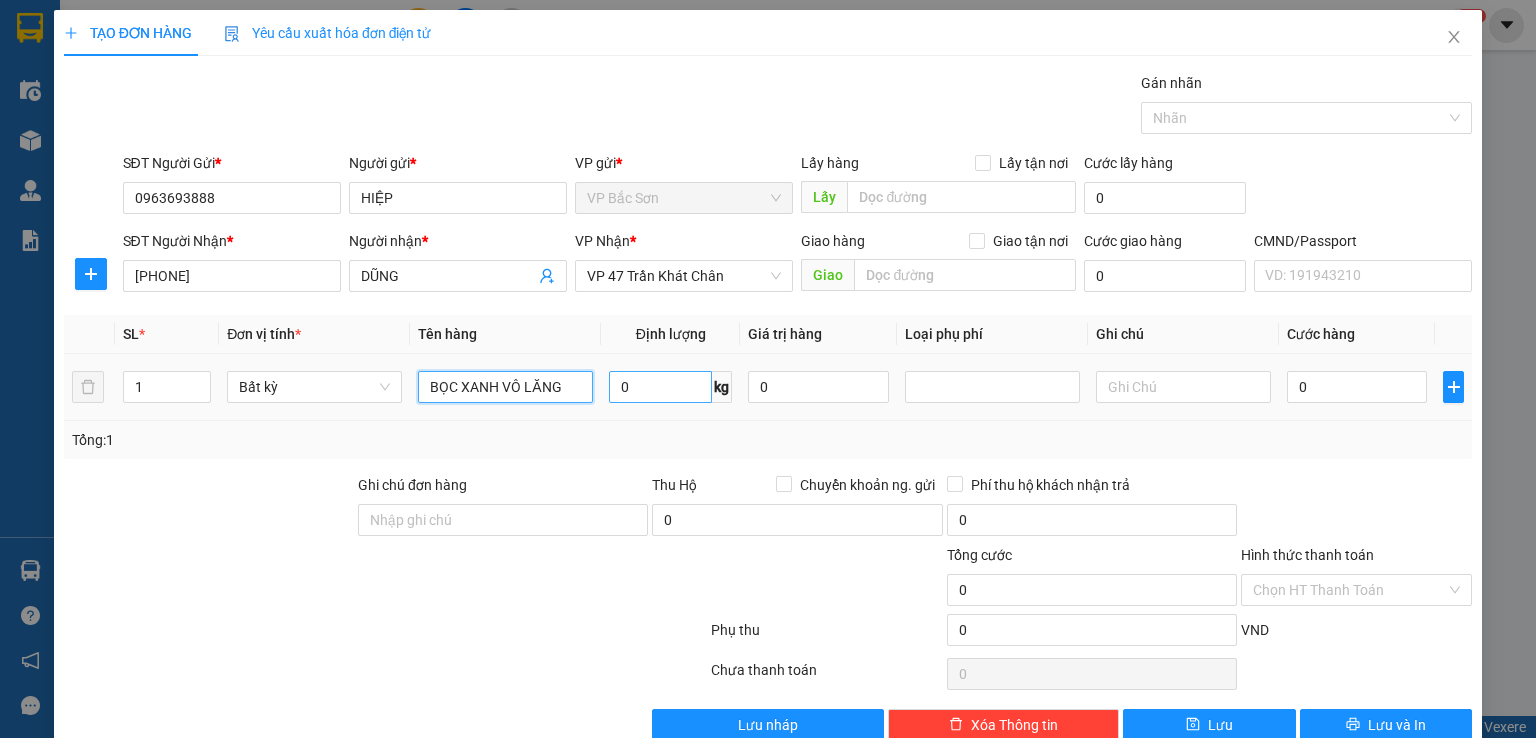 type on "BỌC XANH VÔ LĂNG" 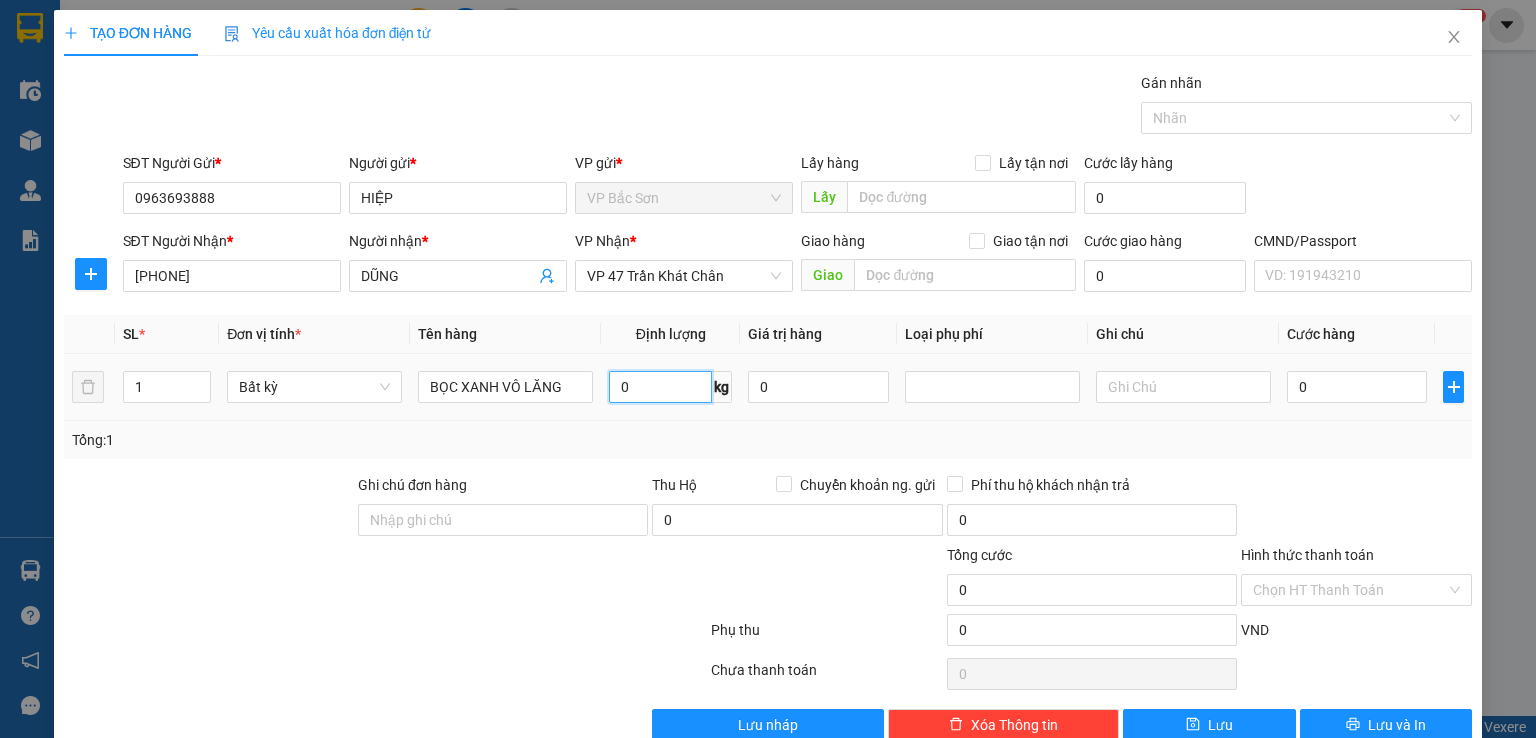click on "0" at bounding box center (660, 387) 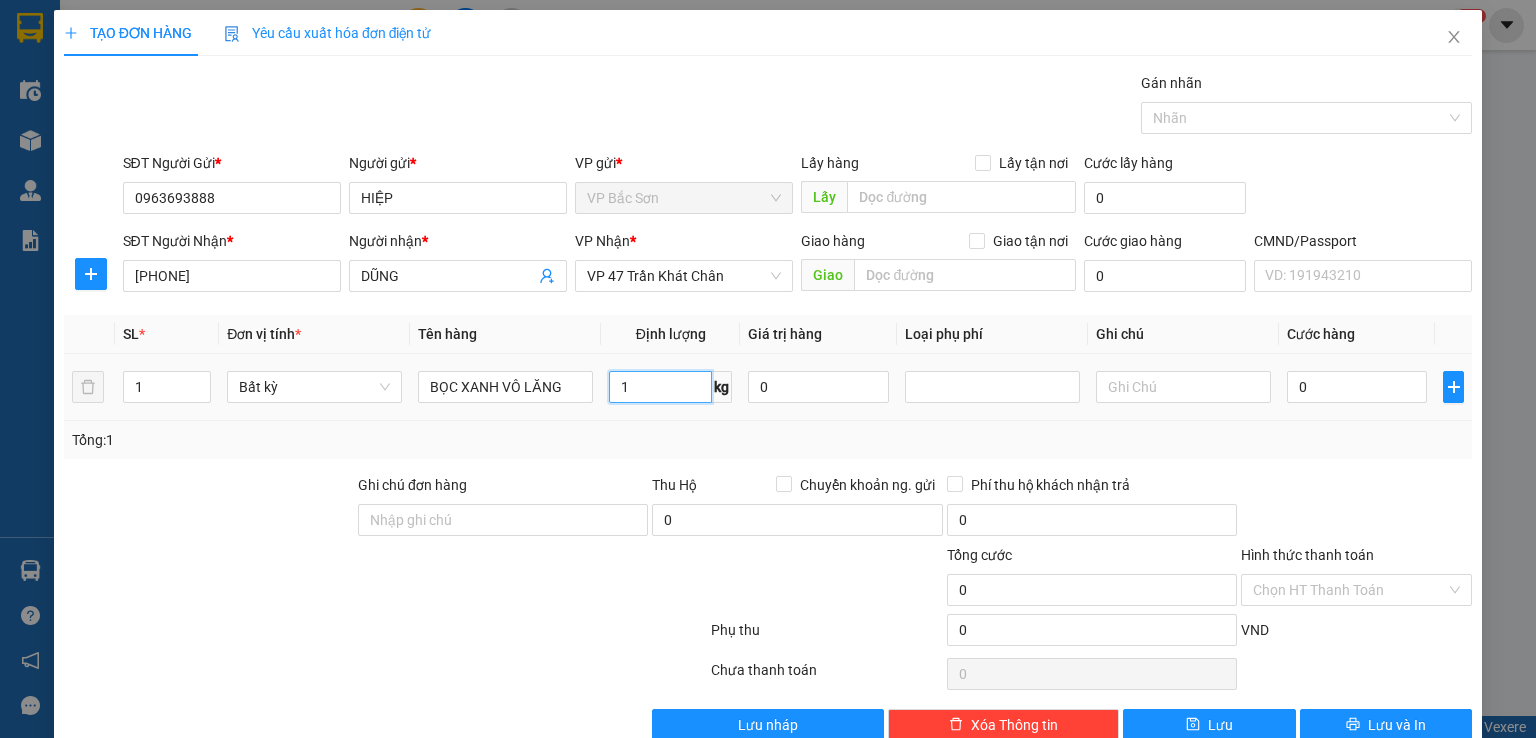 type on "1" 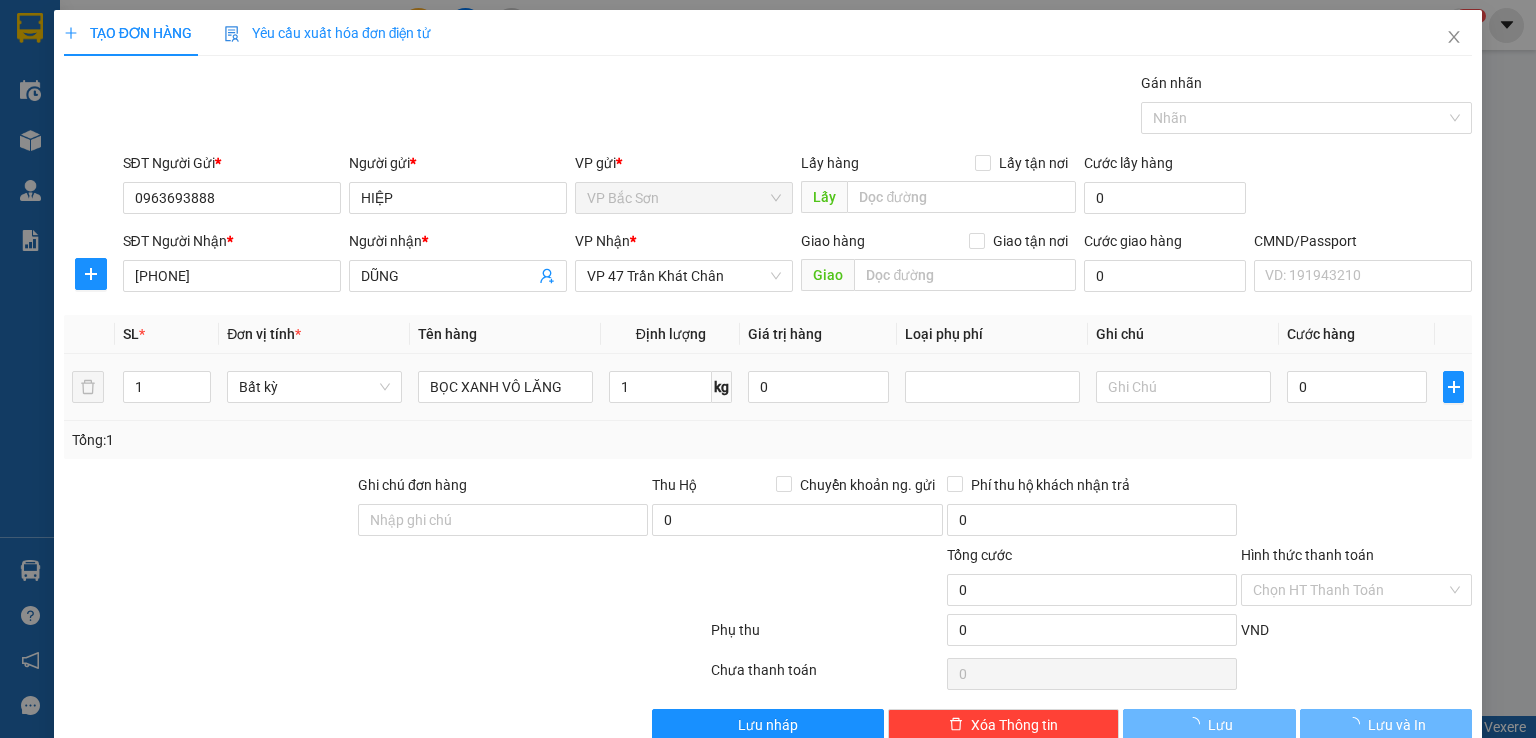 type on "35.000" 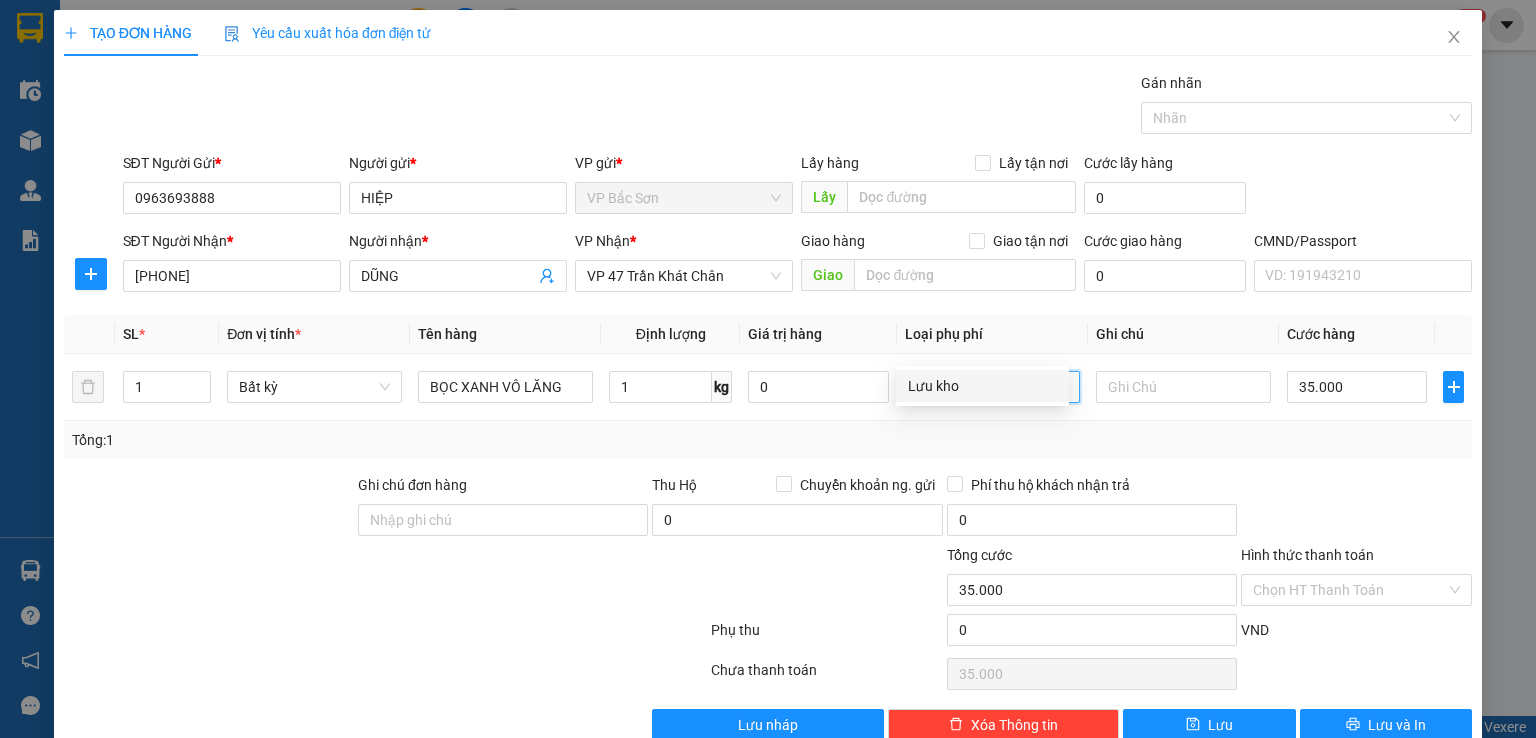 scroll, scrollTop: 40, scrollLeft: 0, axis: vertical 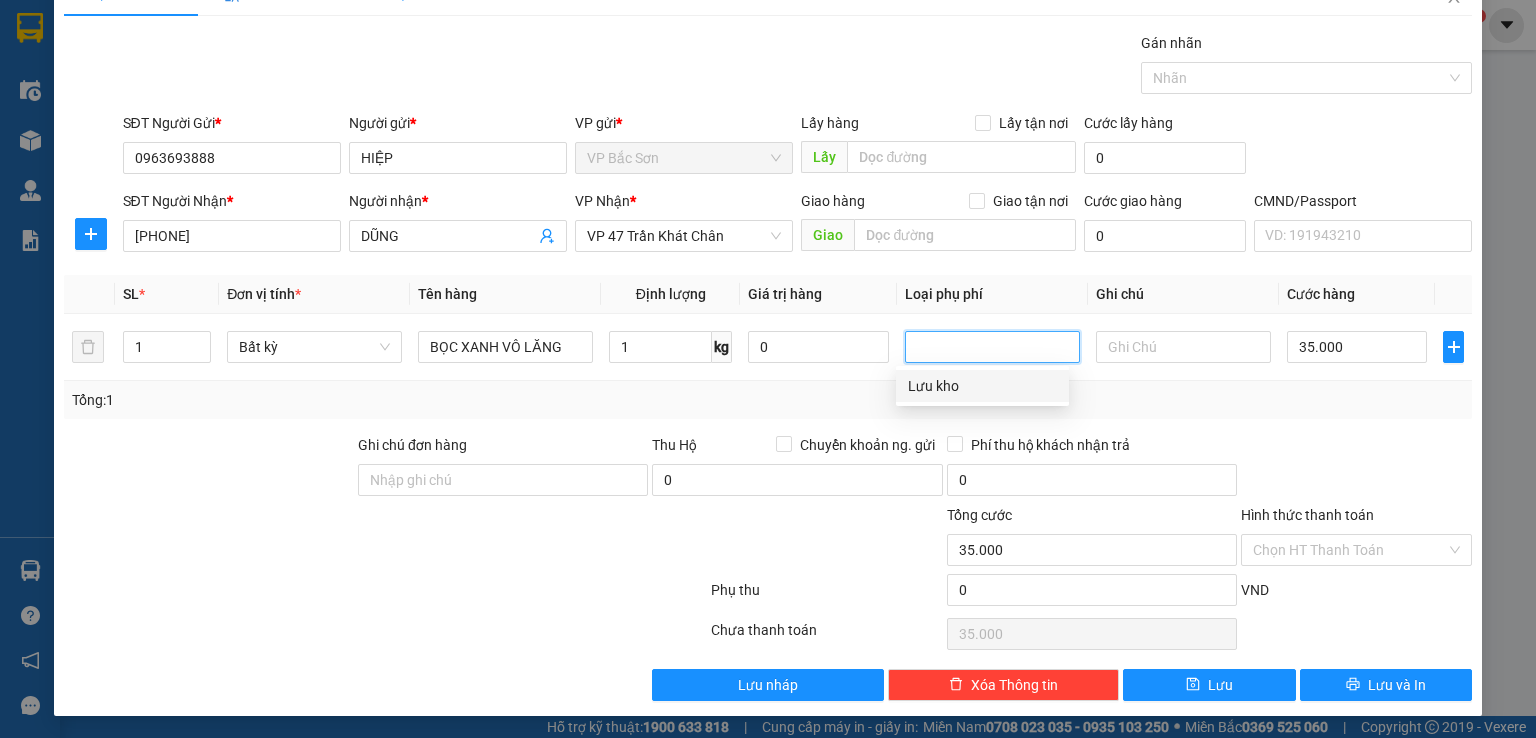 click on "Hình thức thanh toán" at bounding box center [1307, 515] 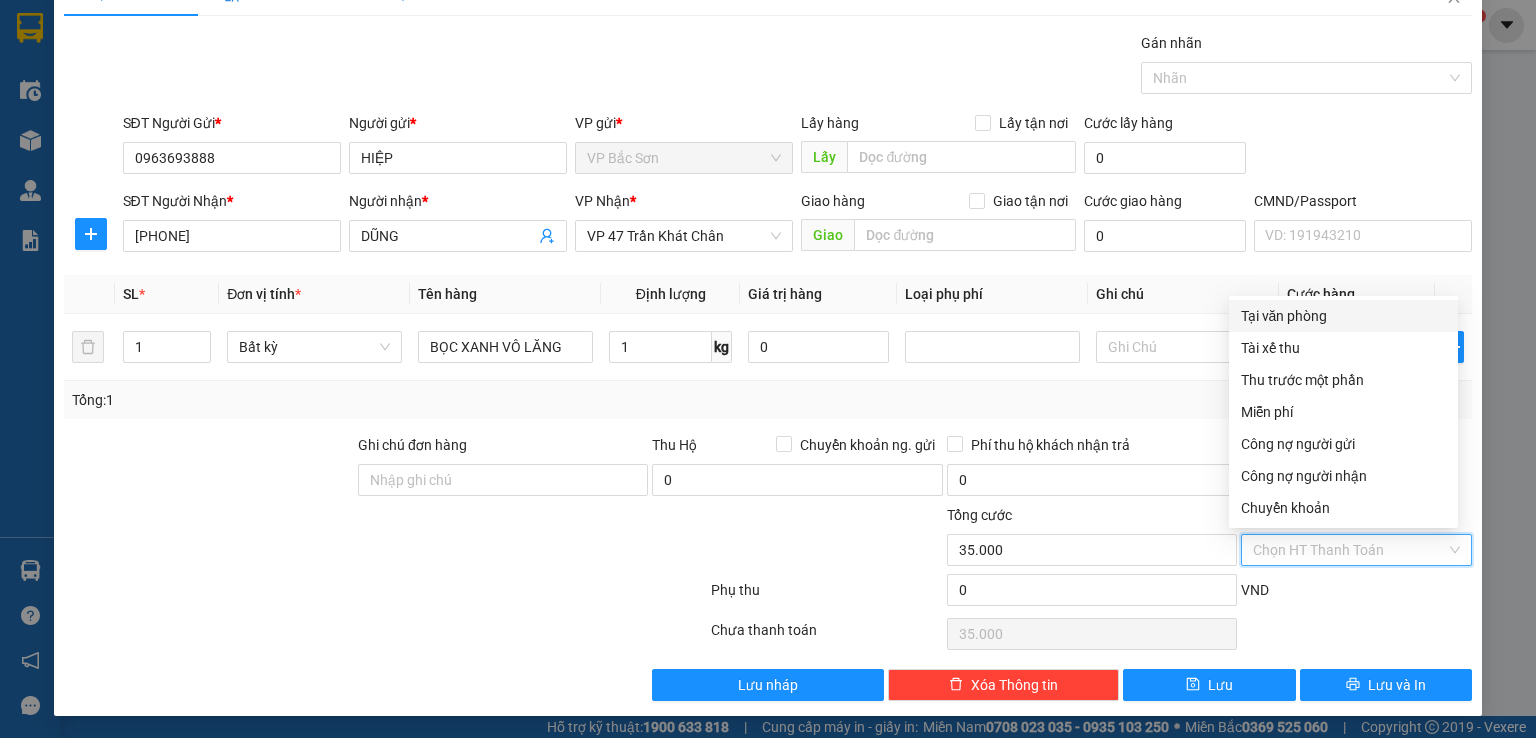 click on "Tại văn phòng" at bounding box center [1343, 316] 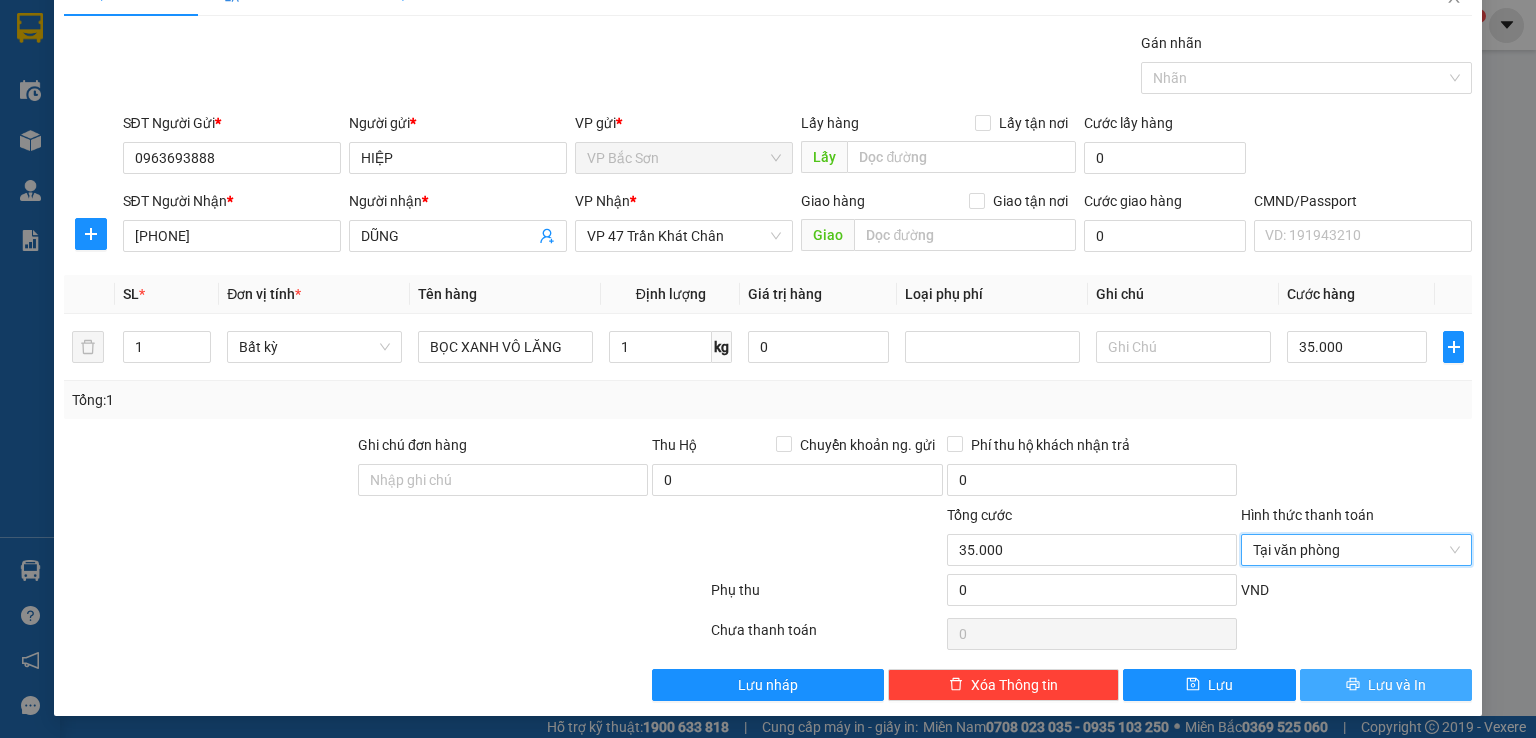 click on "Lưu và In" at bounding box center (1386, 685) 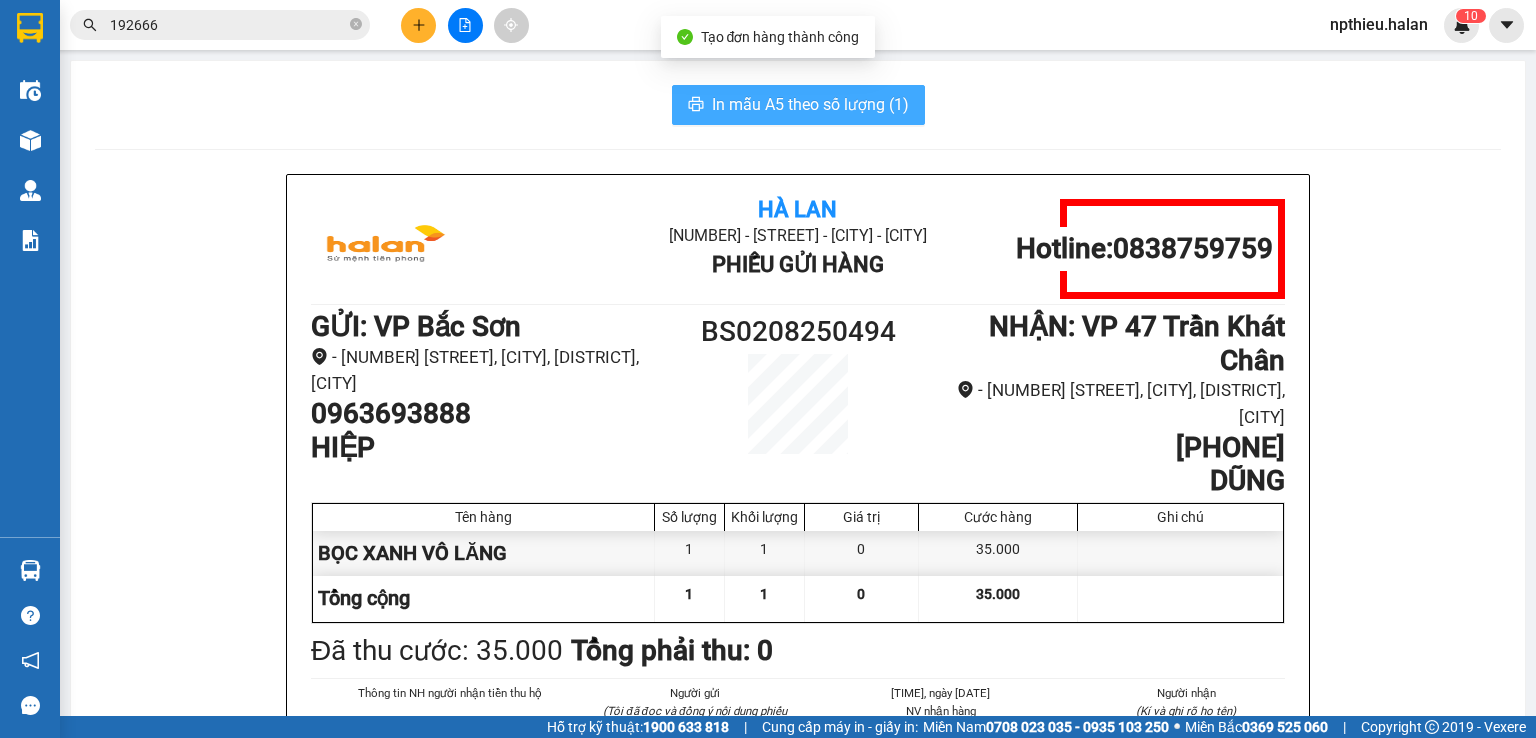 click on "In mẫu A5 theo số lượng
(1)" at bounding box center (810, 104) 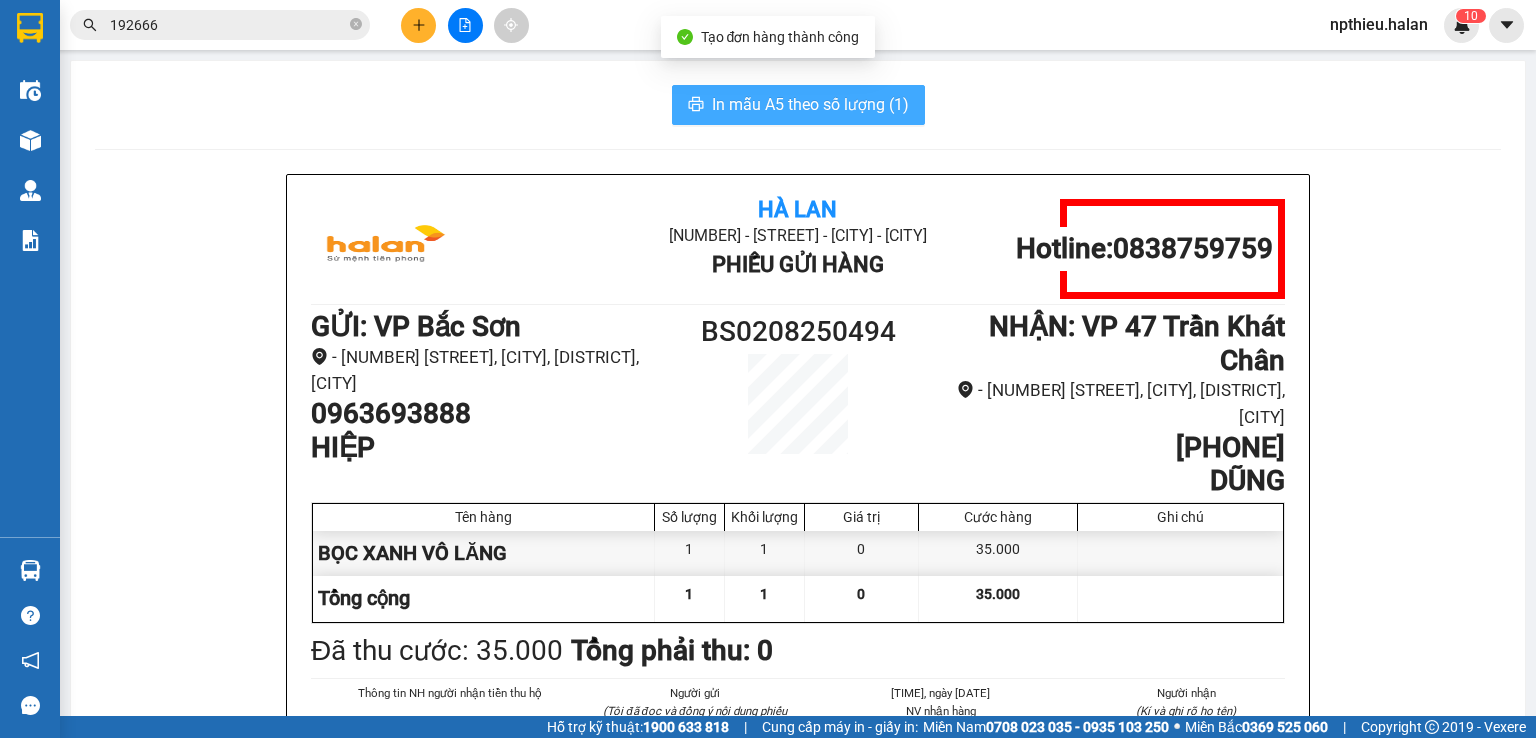 scroll, scrollTop: 0, scrollLeft: 0, axis: both 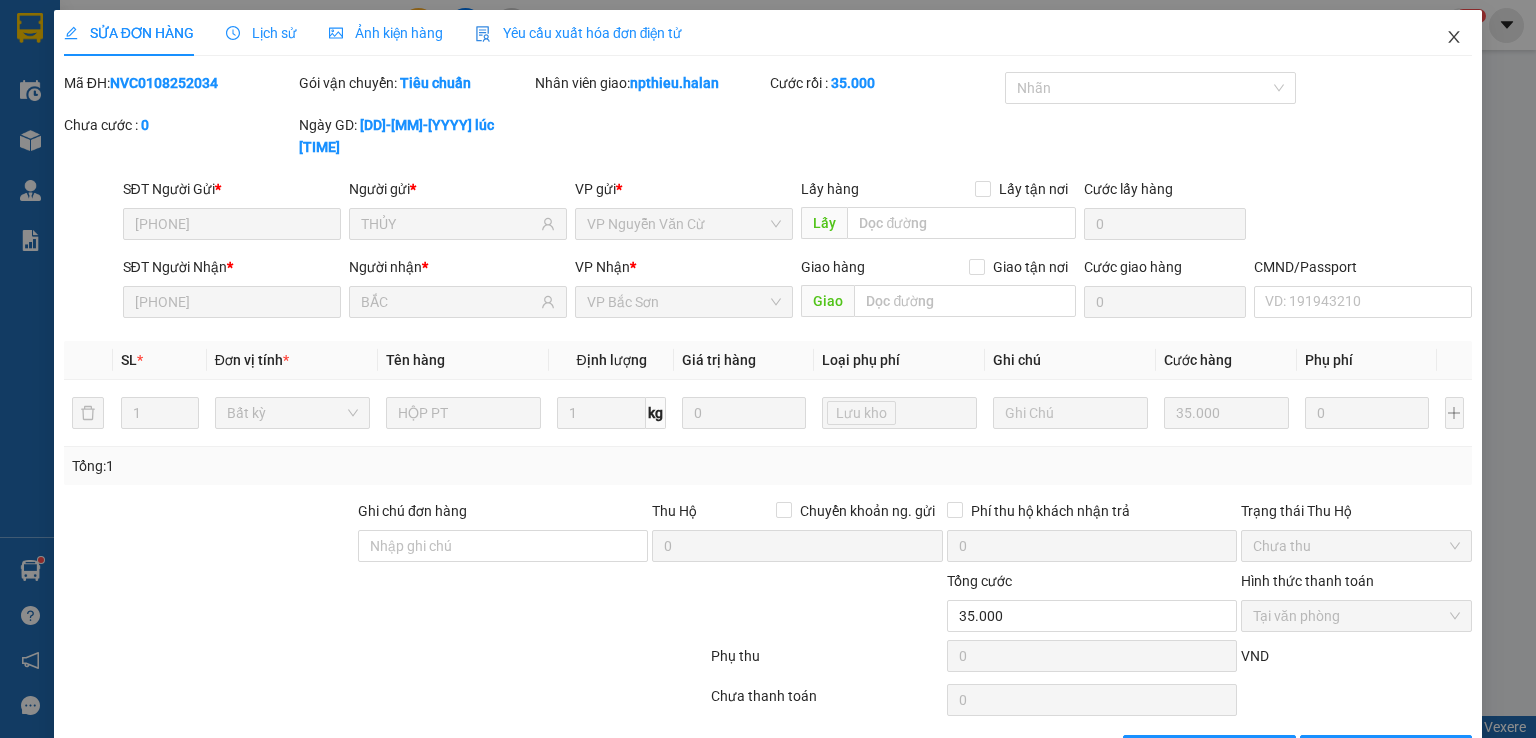click 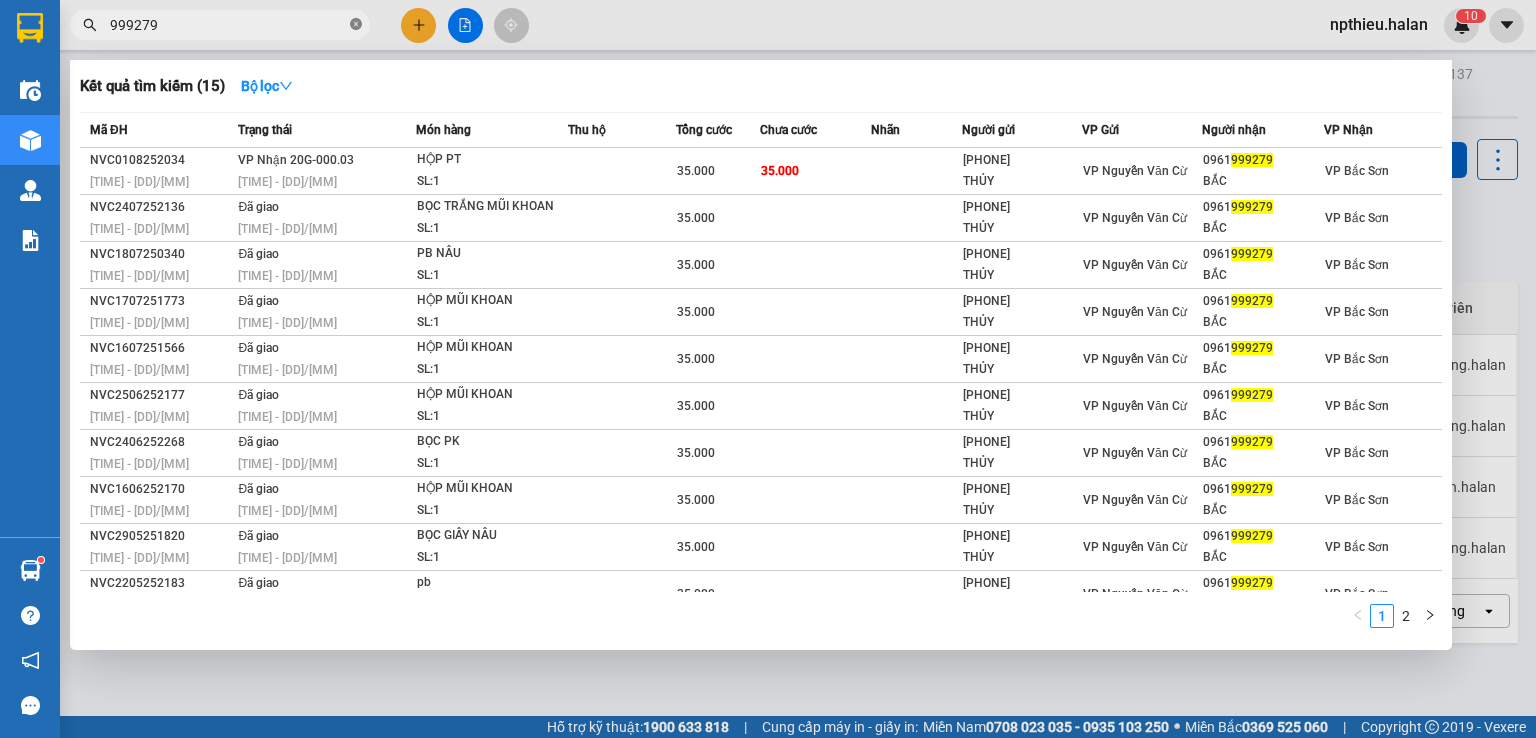 click 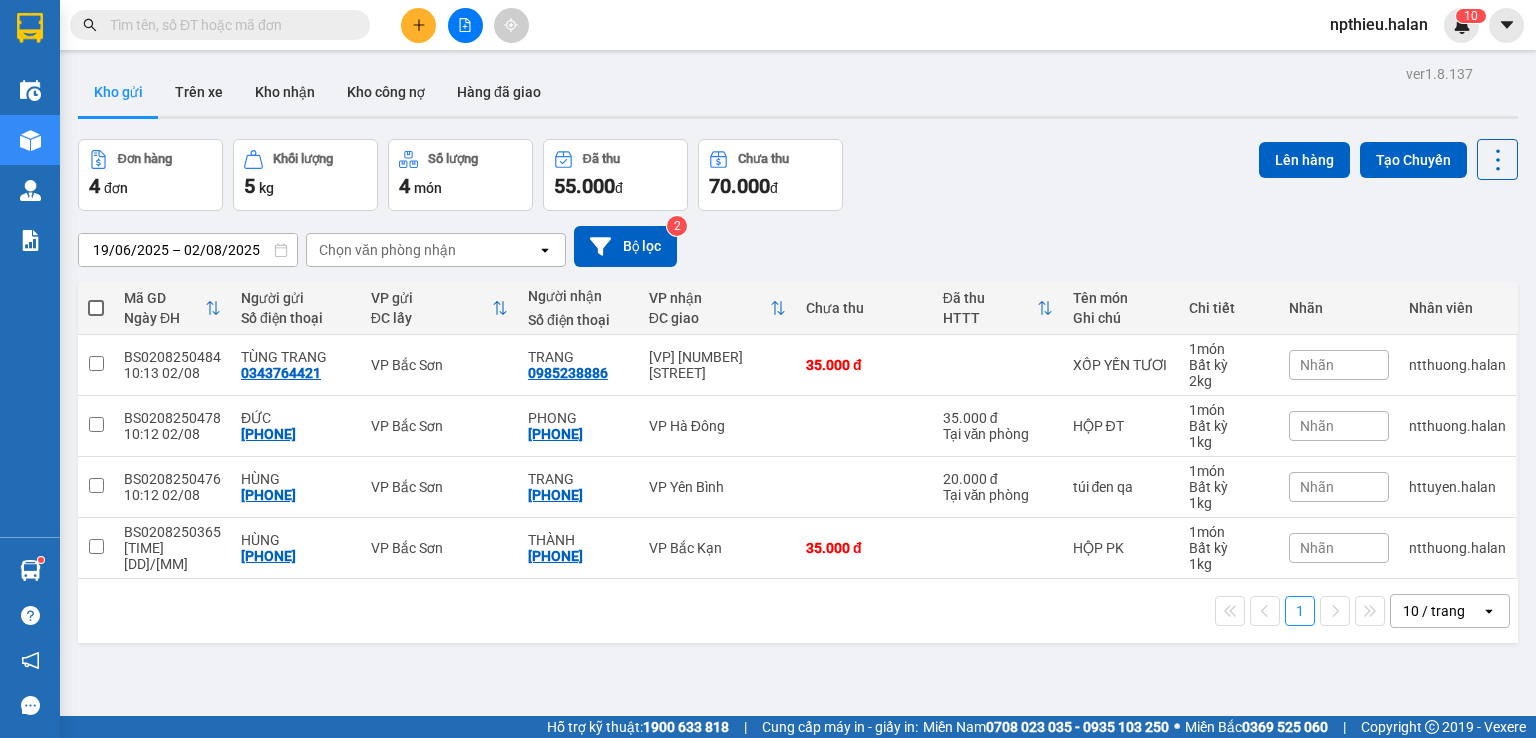 paste on "[PHONE]" 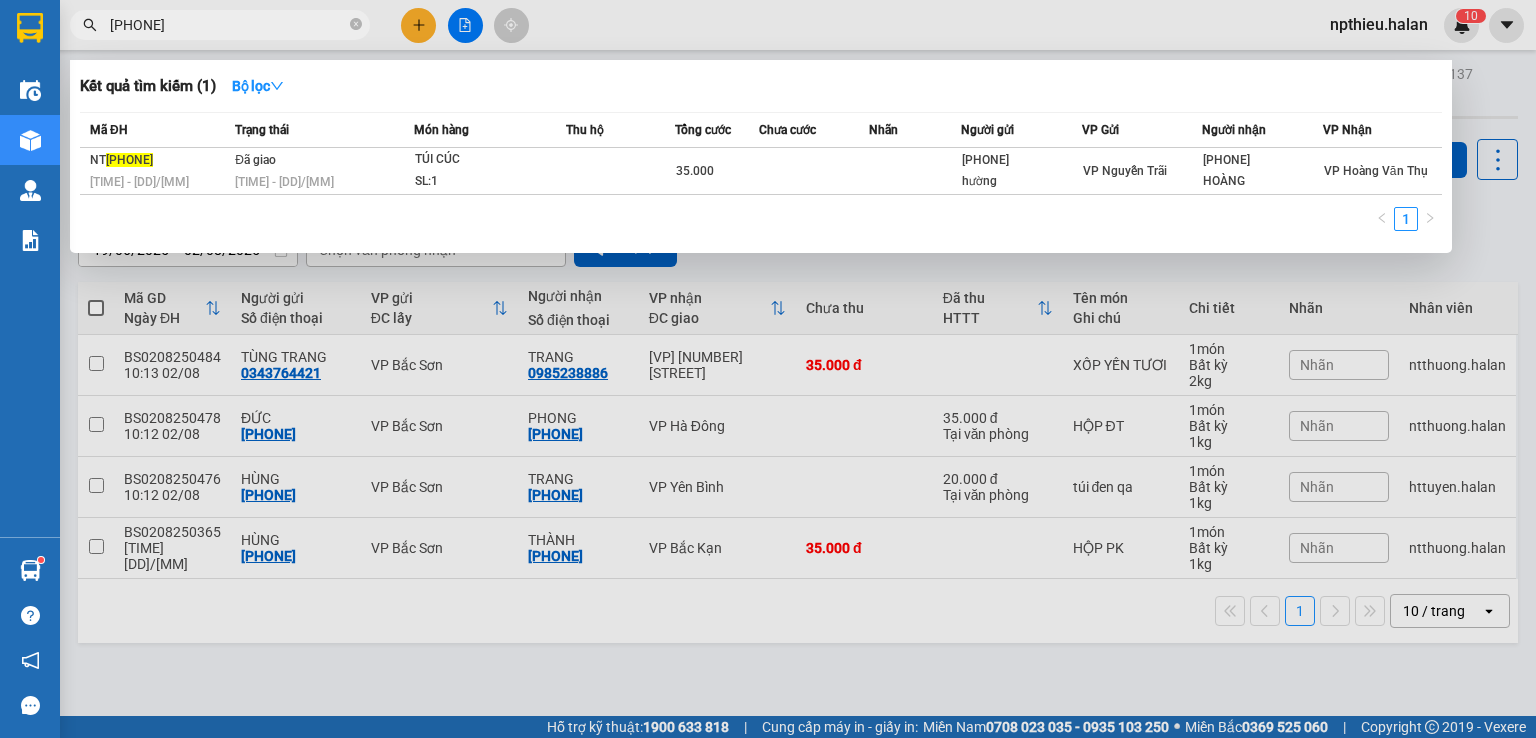 type on "[PHONE]" 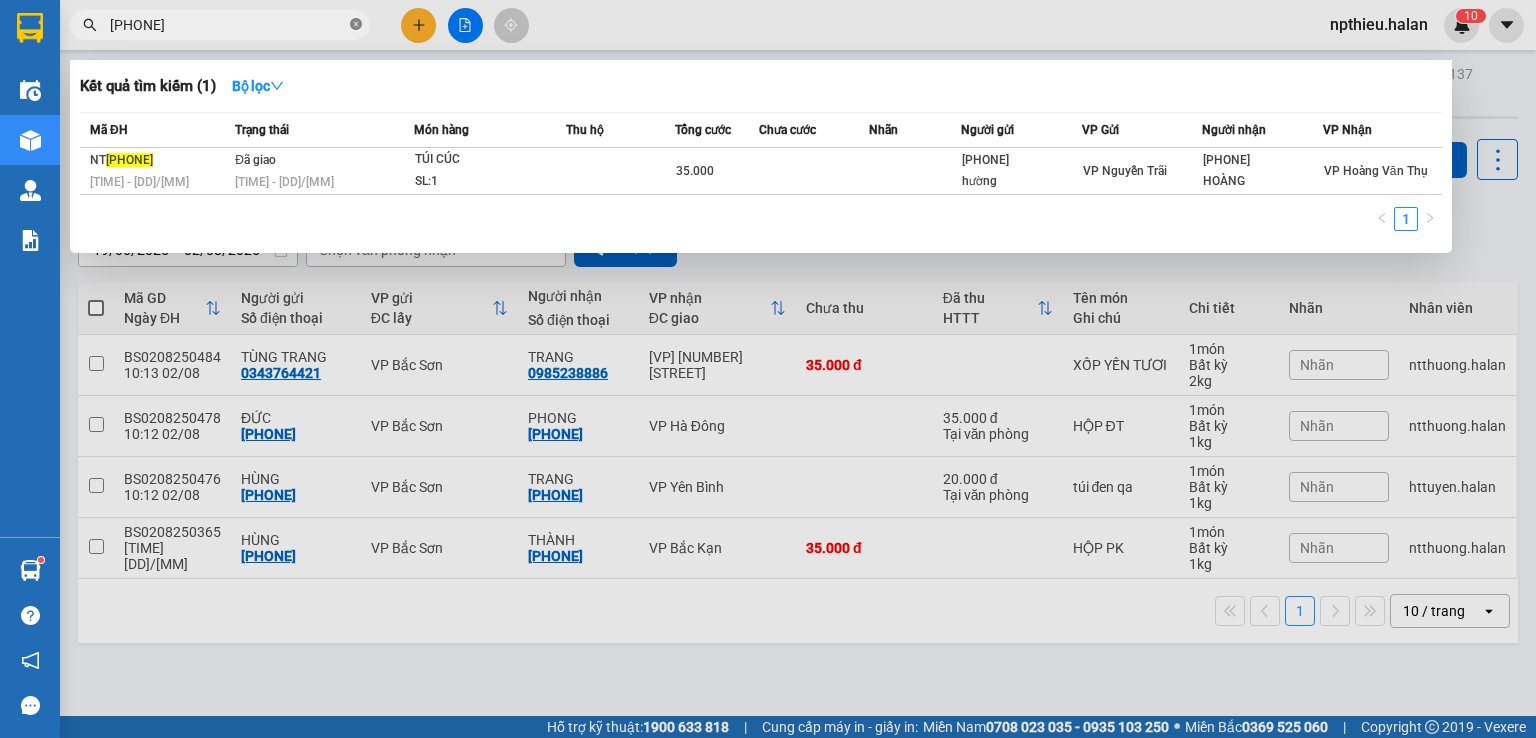 click 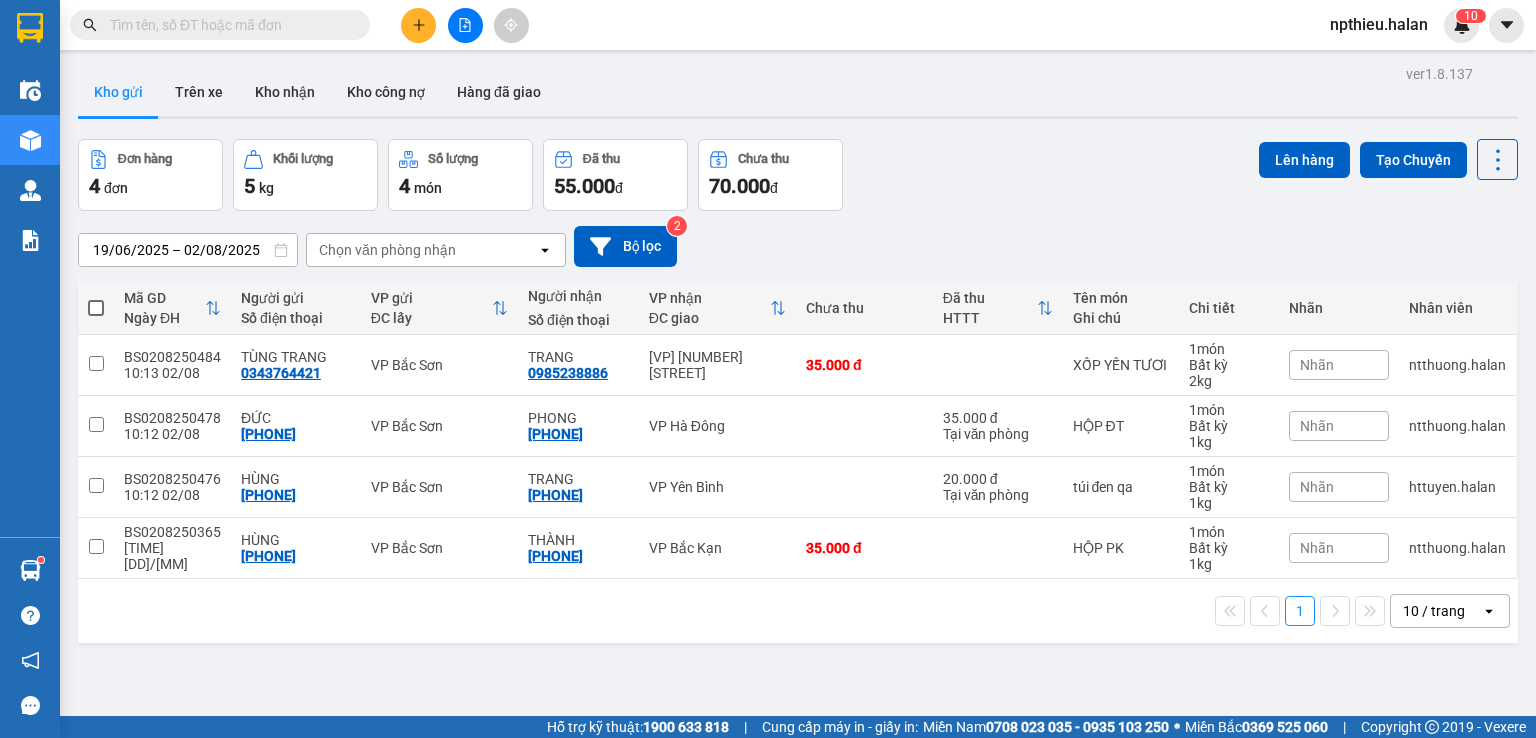 paste on "[PHONE]" 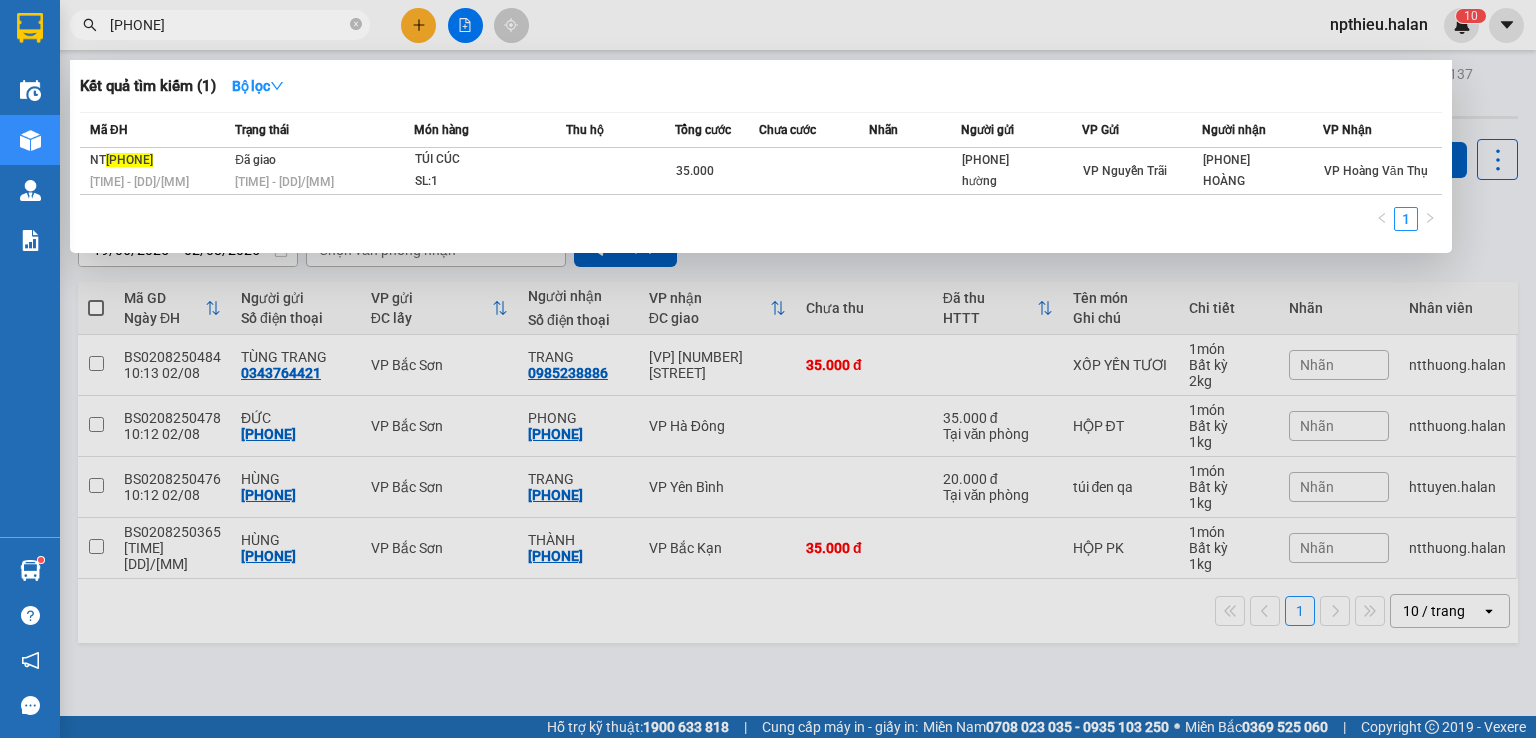 click on "[PHONE]" at bounding box center (228, 25) 